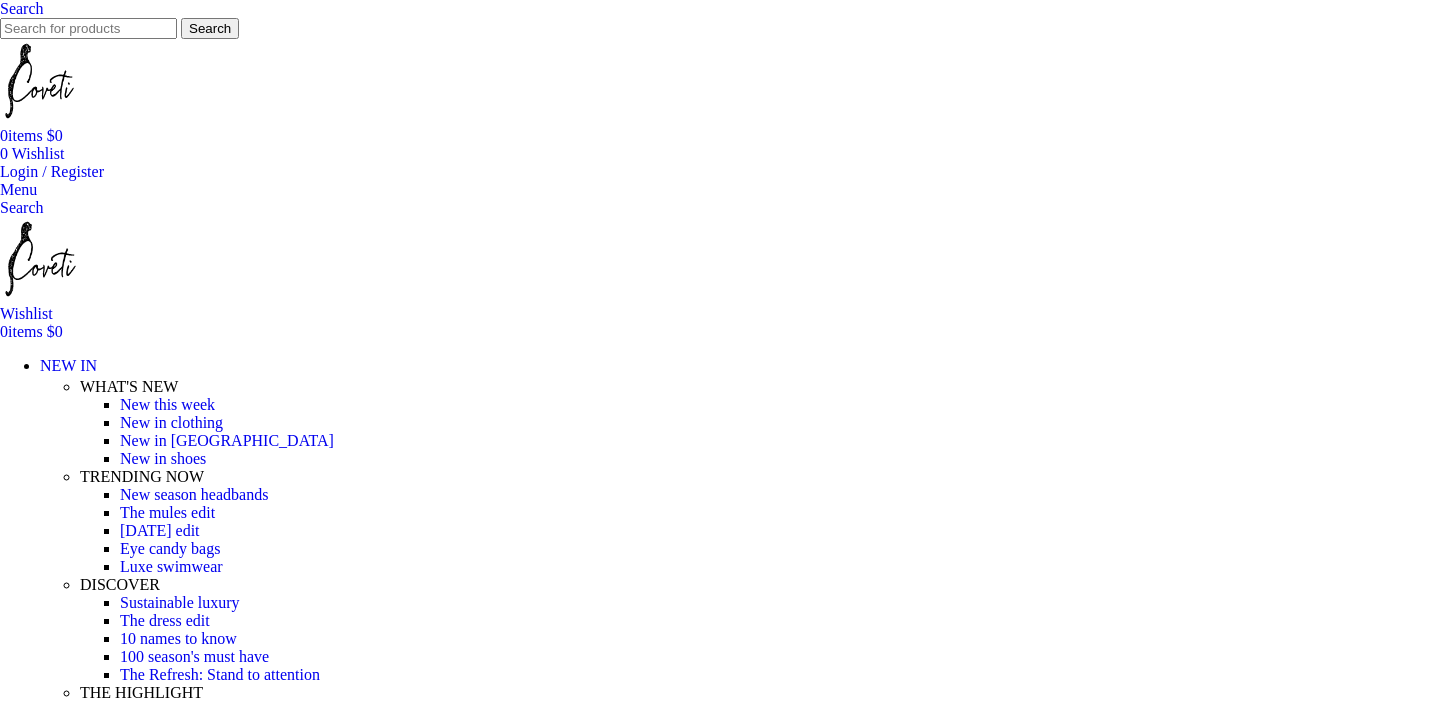 scroll, scrollTop: 201, scrollLeft: 0, axis: vertical 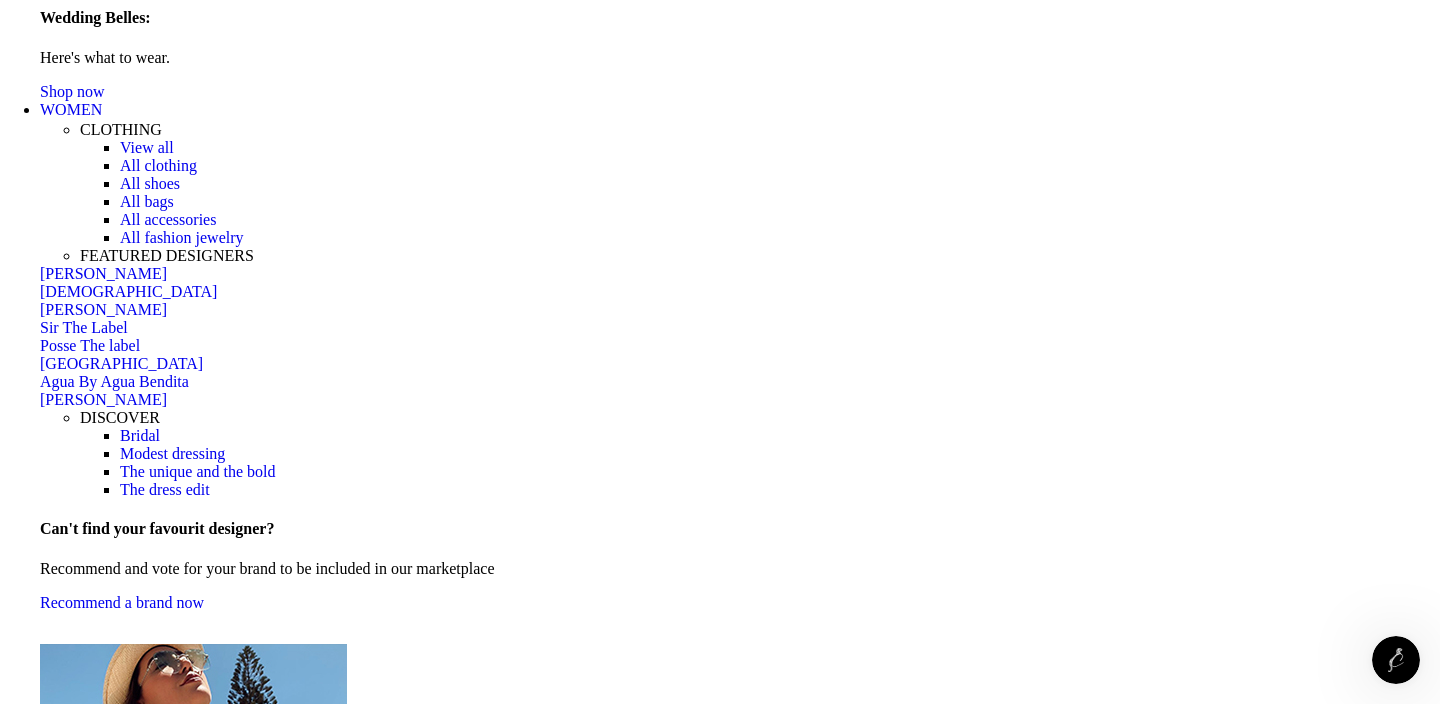click on "All shoes" at bounding box center (150, 183) 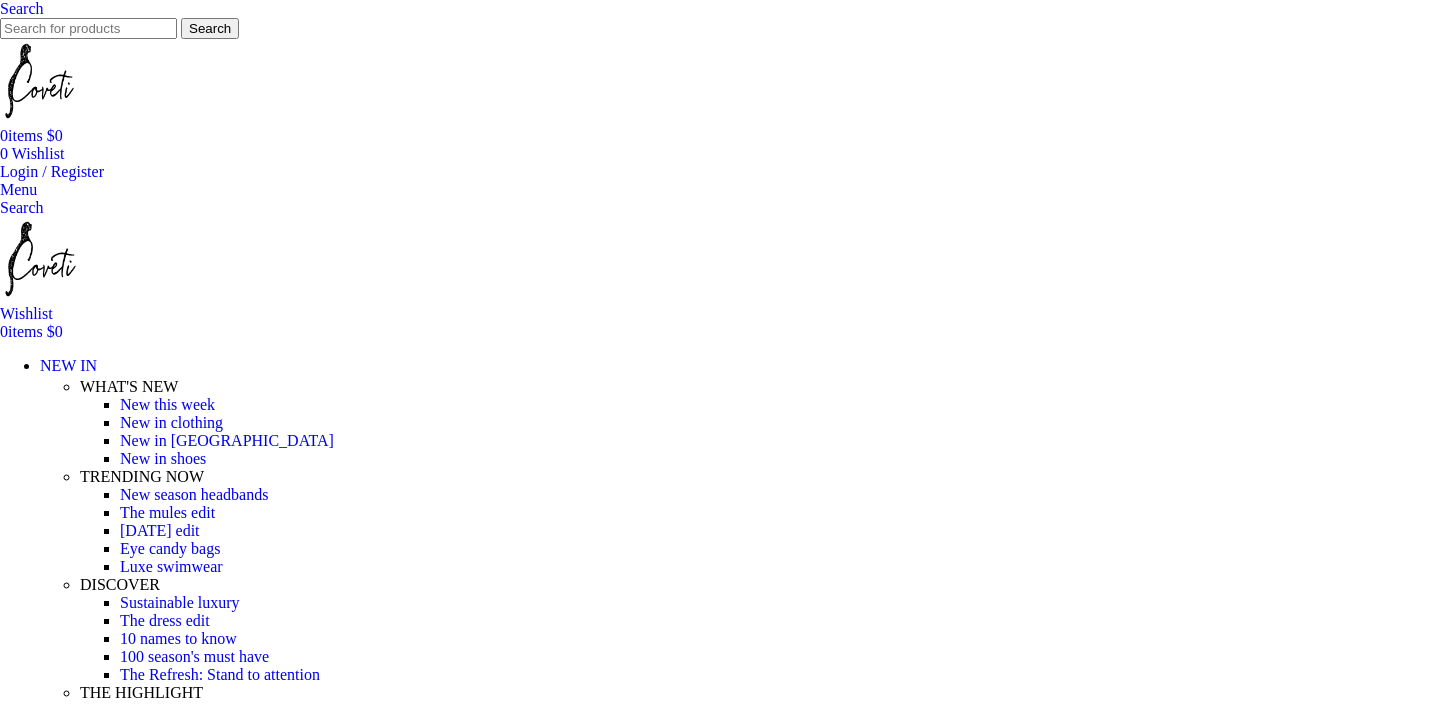 scroll, scrollTop: 266, scrollLeft: 0, axis: vertical 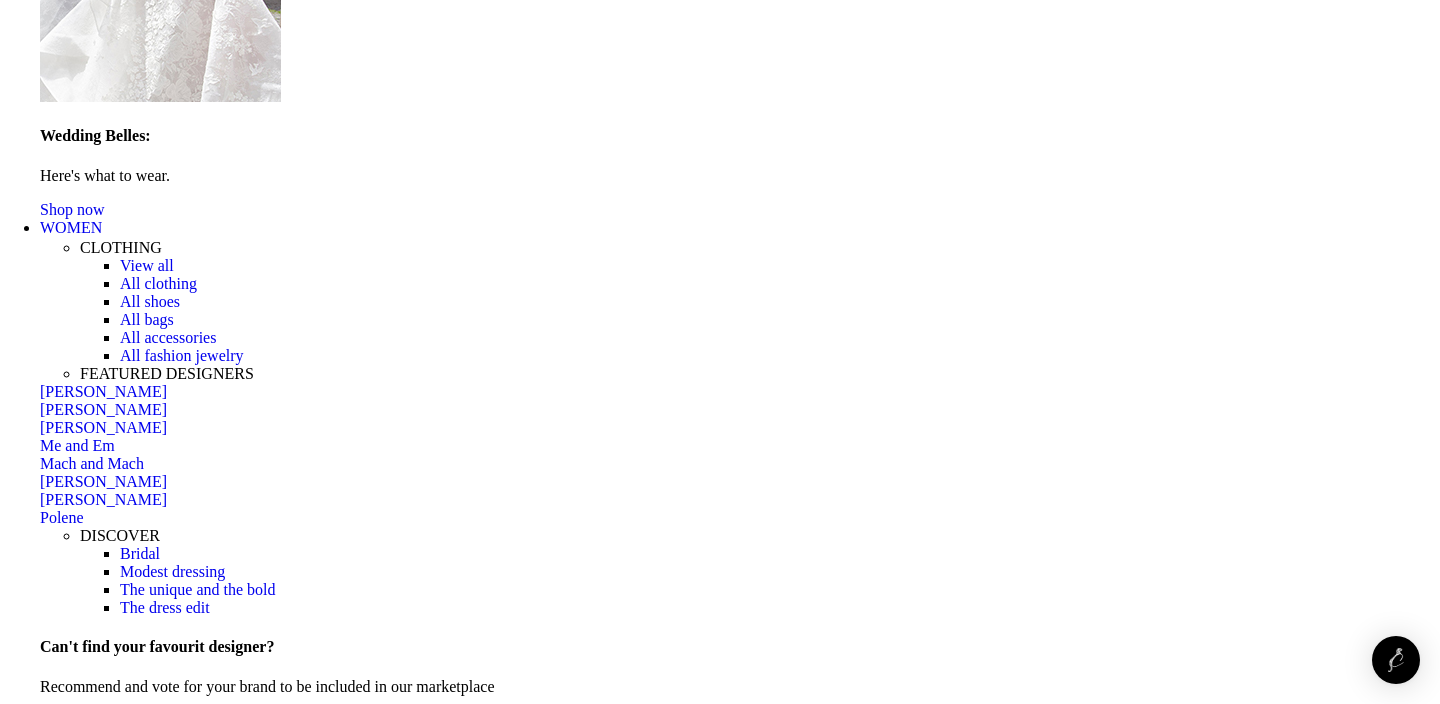 click at bounding box center [0, -2092] 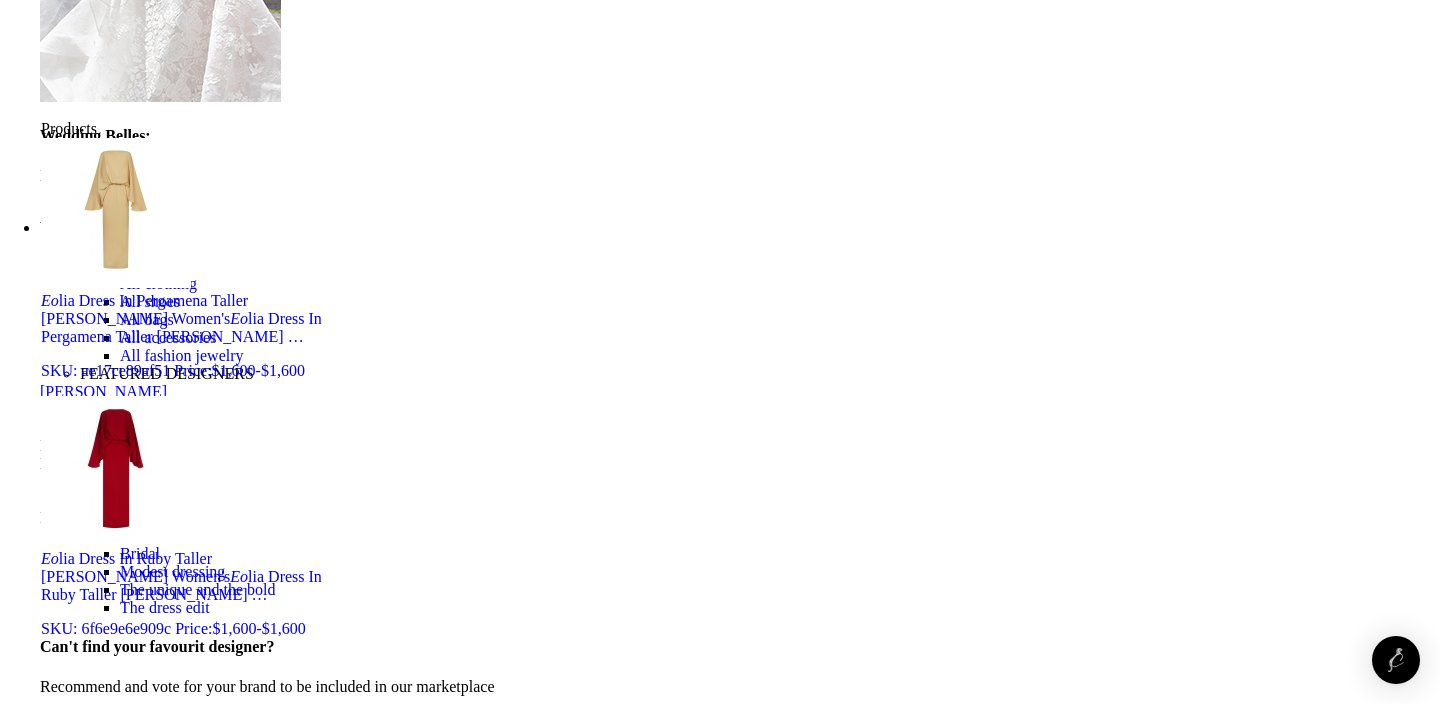 type on "e" 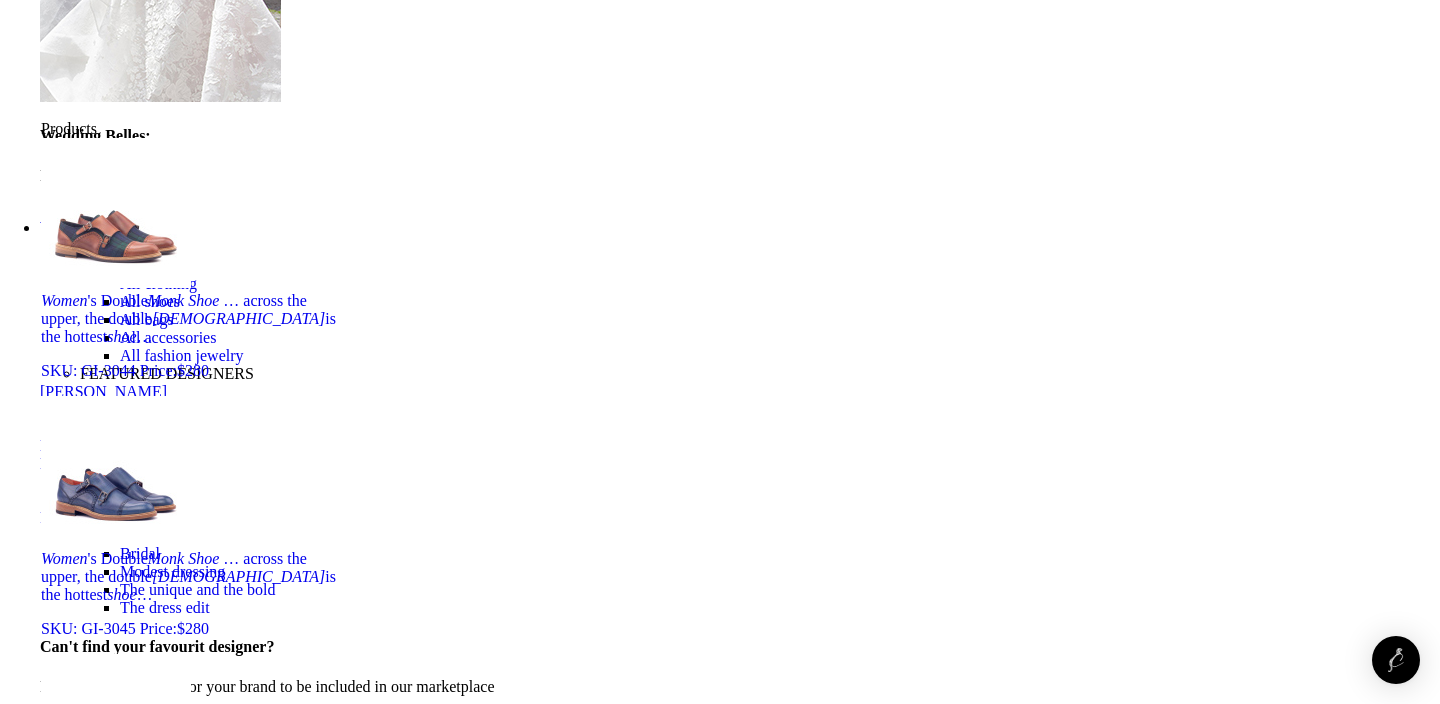 type on "women monk shoes" 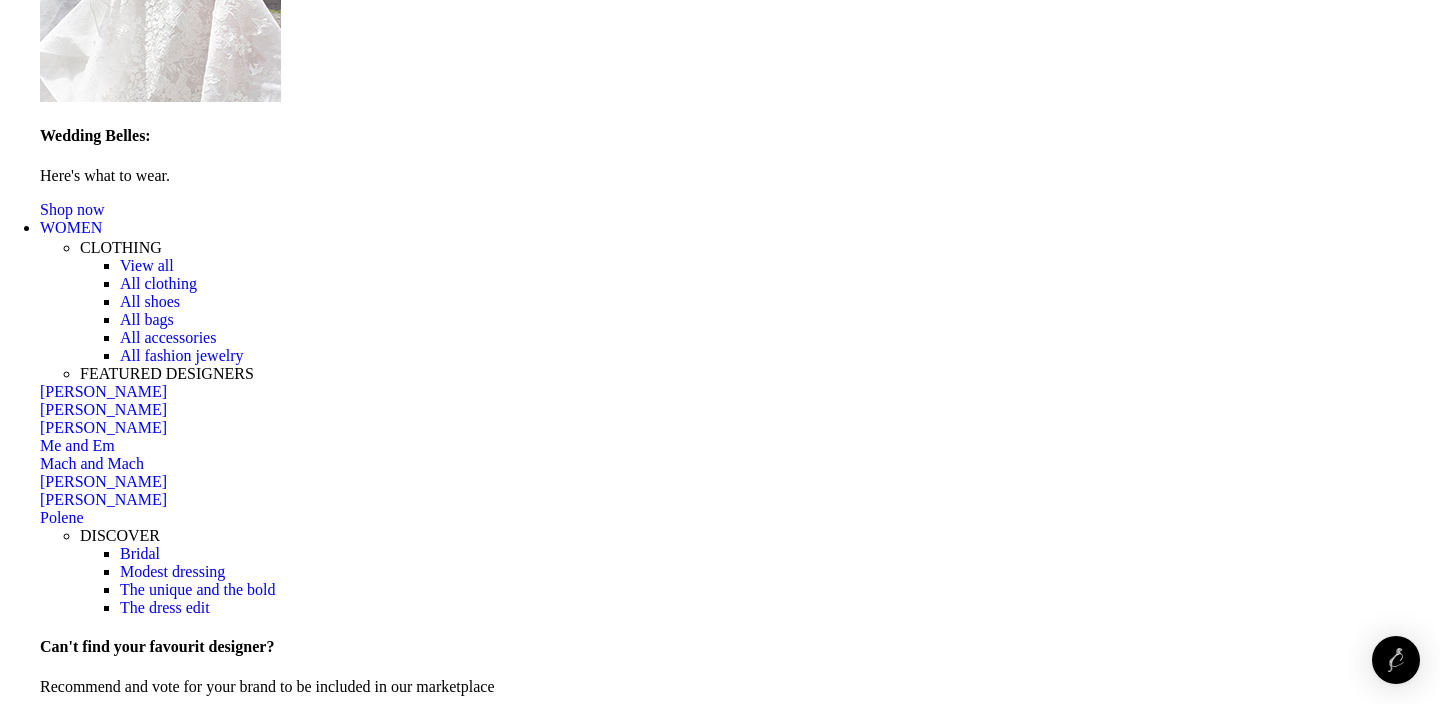 click on "WOMEN" at bounding box center [71, 227] 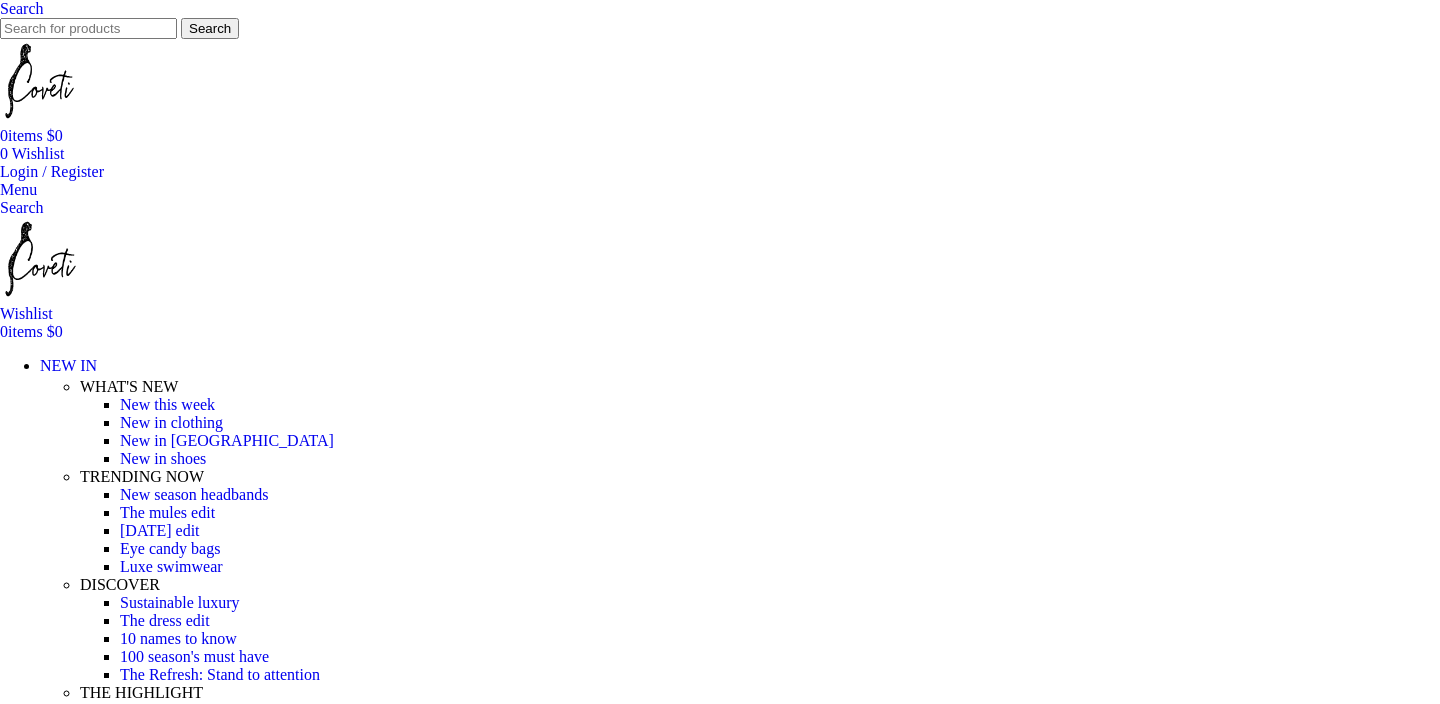 scroll, scrollTop: 200, scrollLeft: 0, axis: vertical 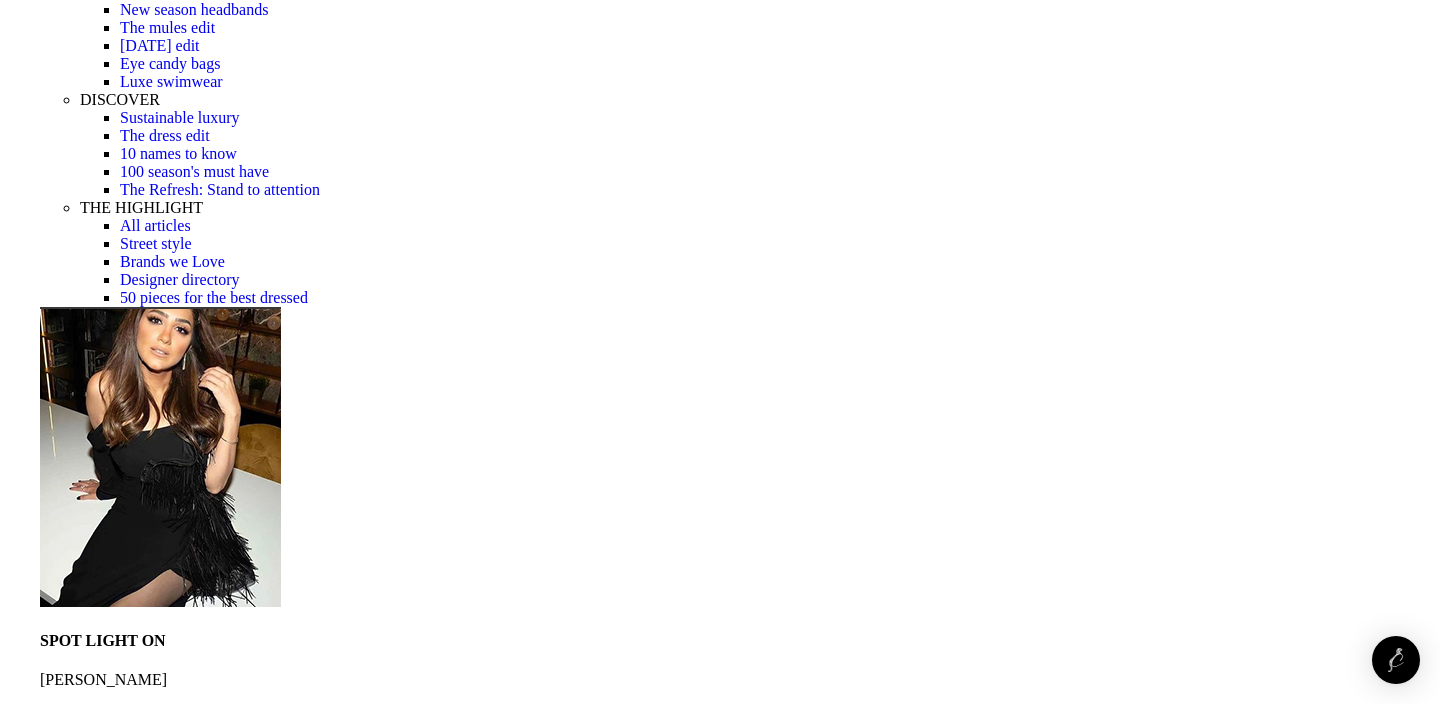 click on "All shoes" at bounding box center [150, 1911] 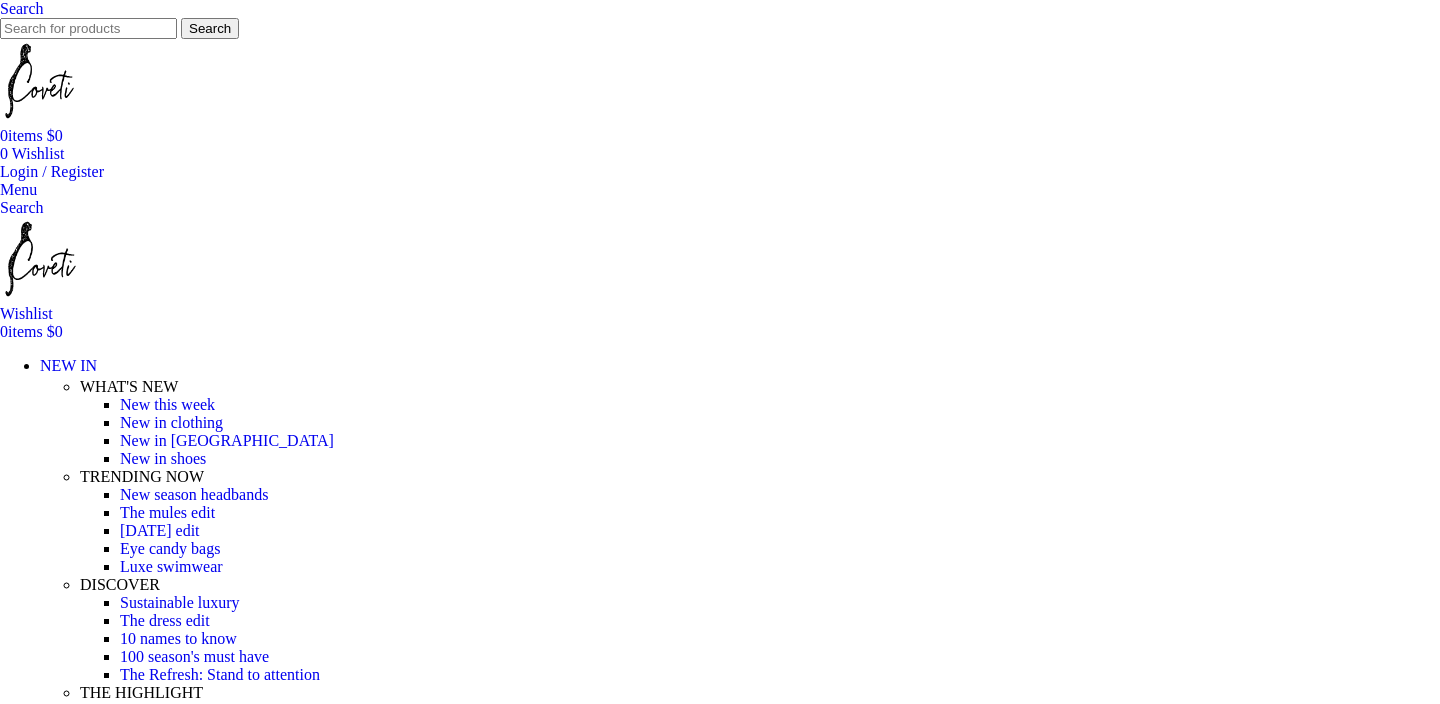 scroll, scrollTop: 0, scrollLeft: 0, axis: both 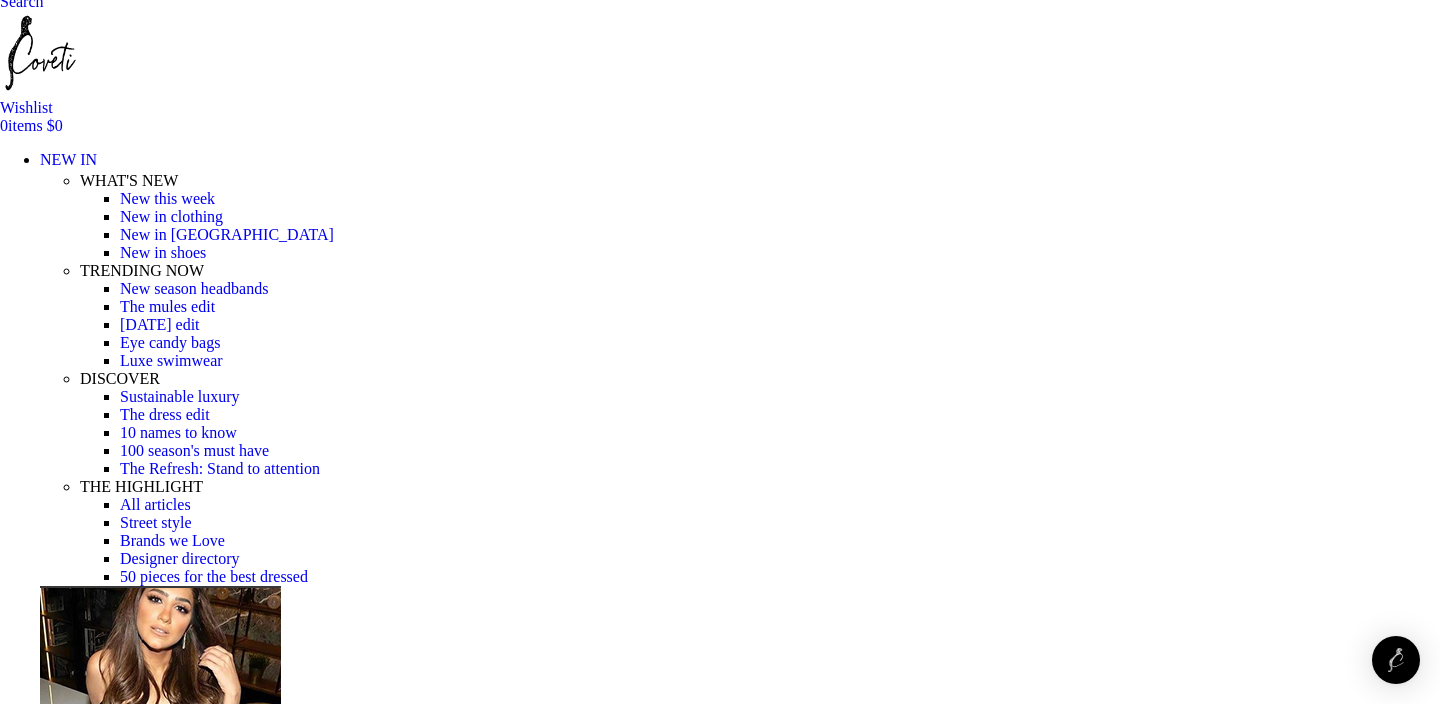 click at bounding box center (77, 20636) 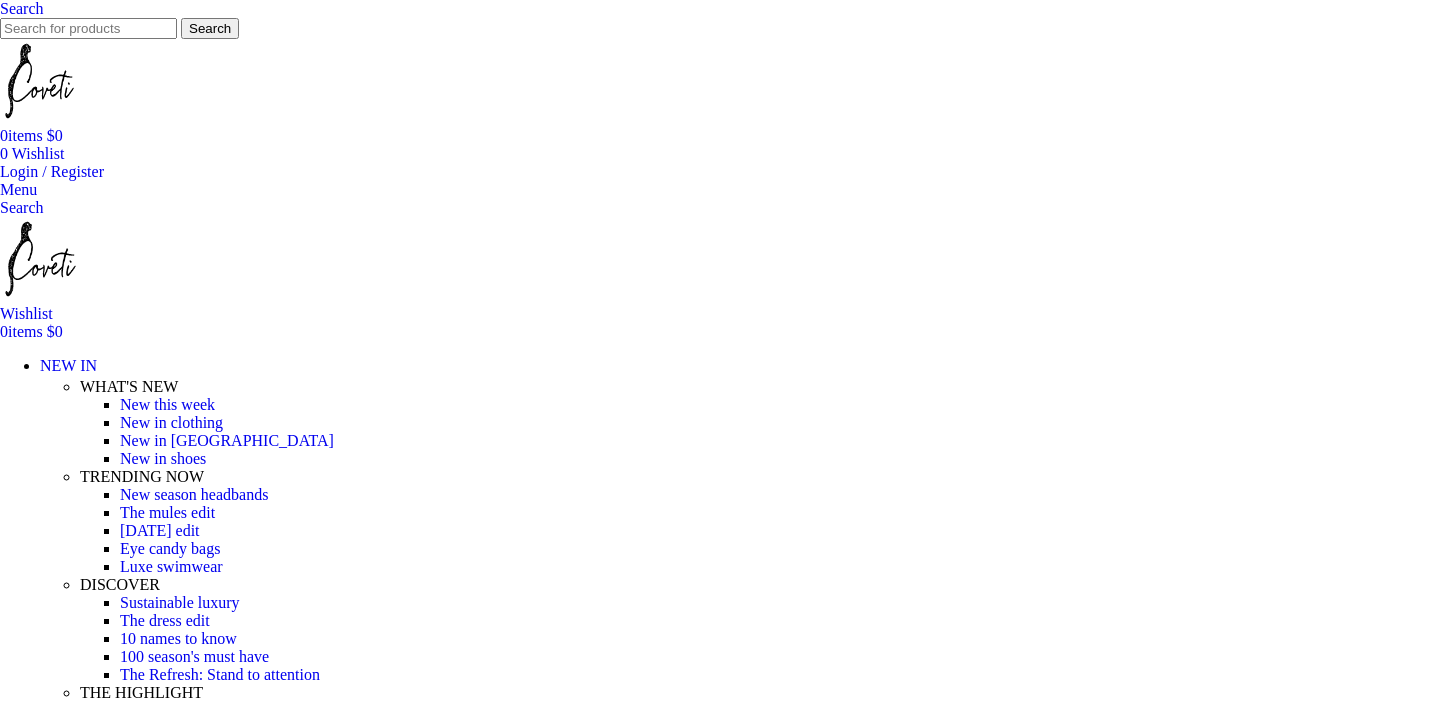 scroll, scrollTop: 278, scrollLeft: 0, axis: vertical 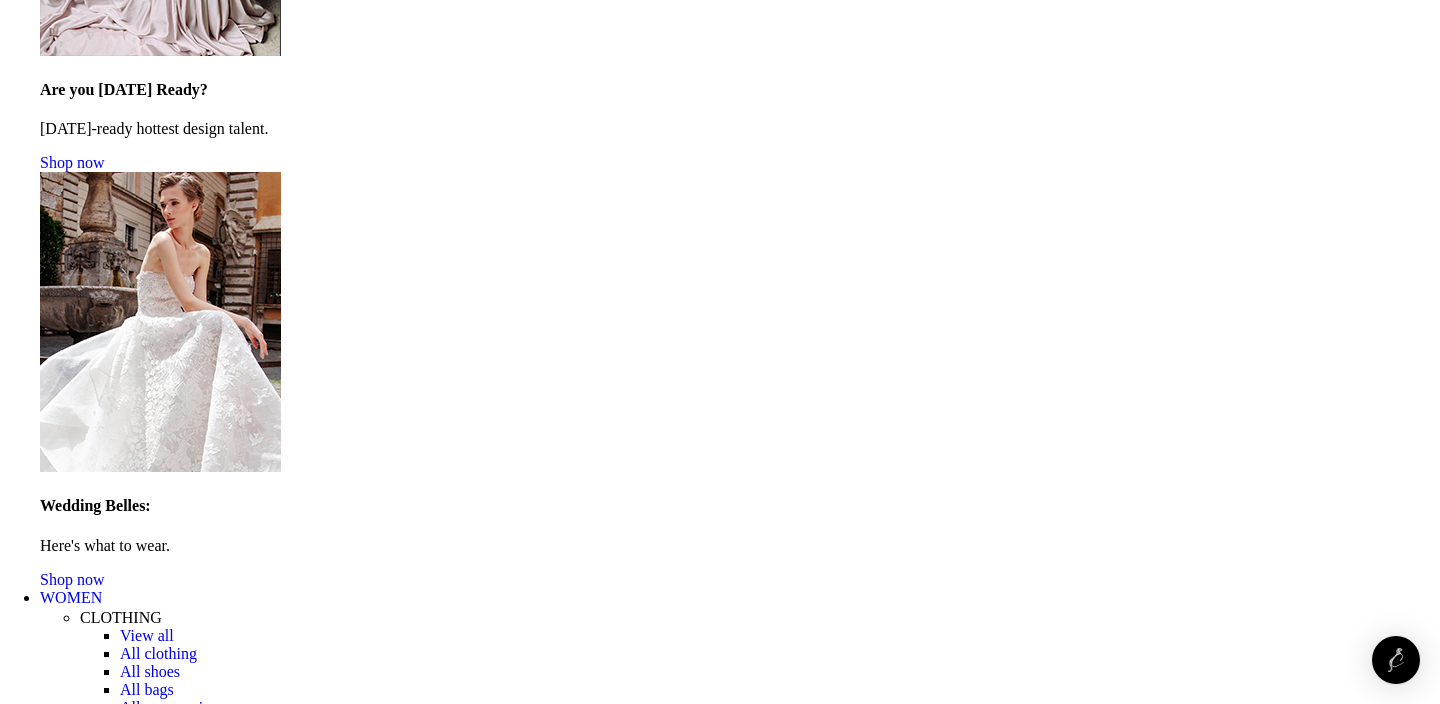 click at bounding box center [596, 16750] 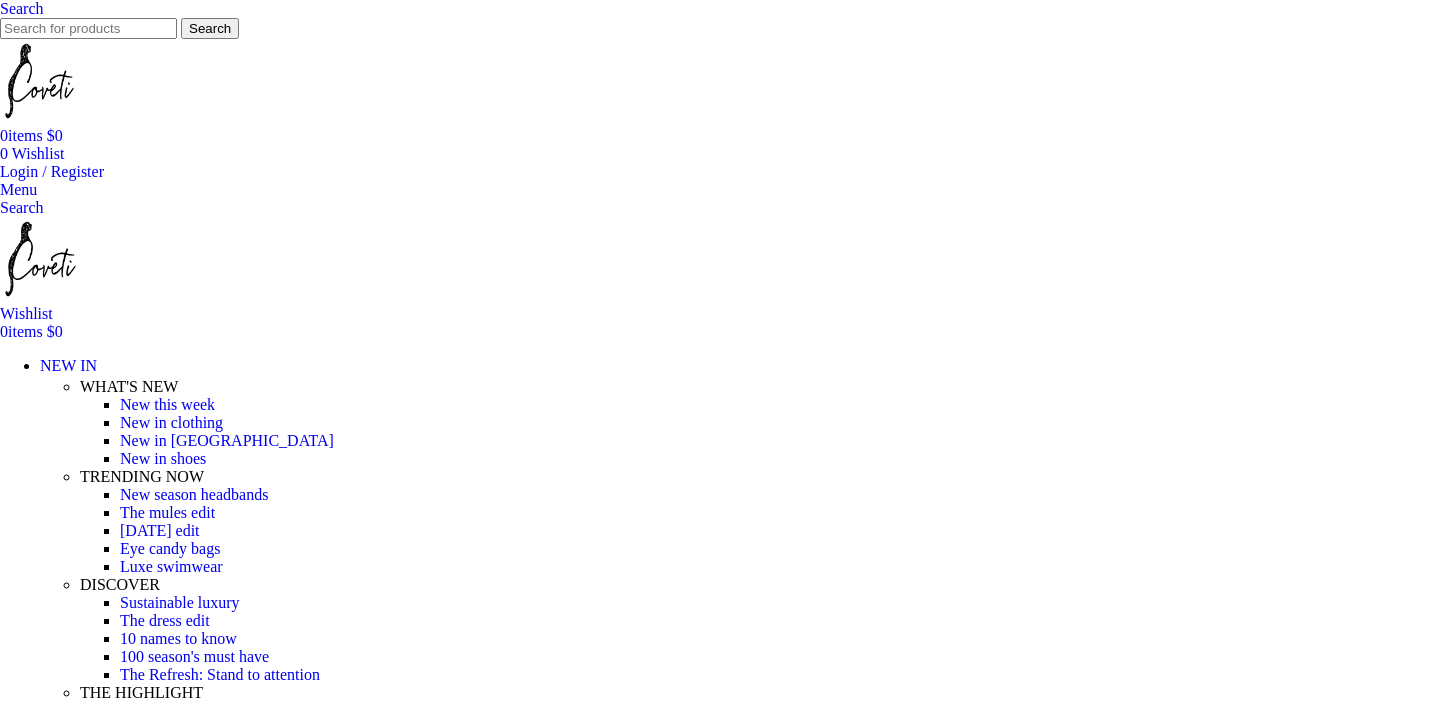 scroll, scrollTop: 67, scrollLeft: 0, axis: vertical 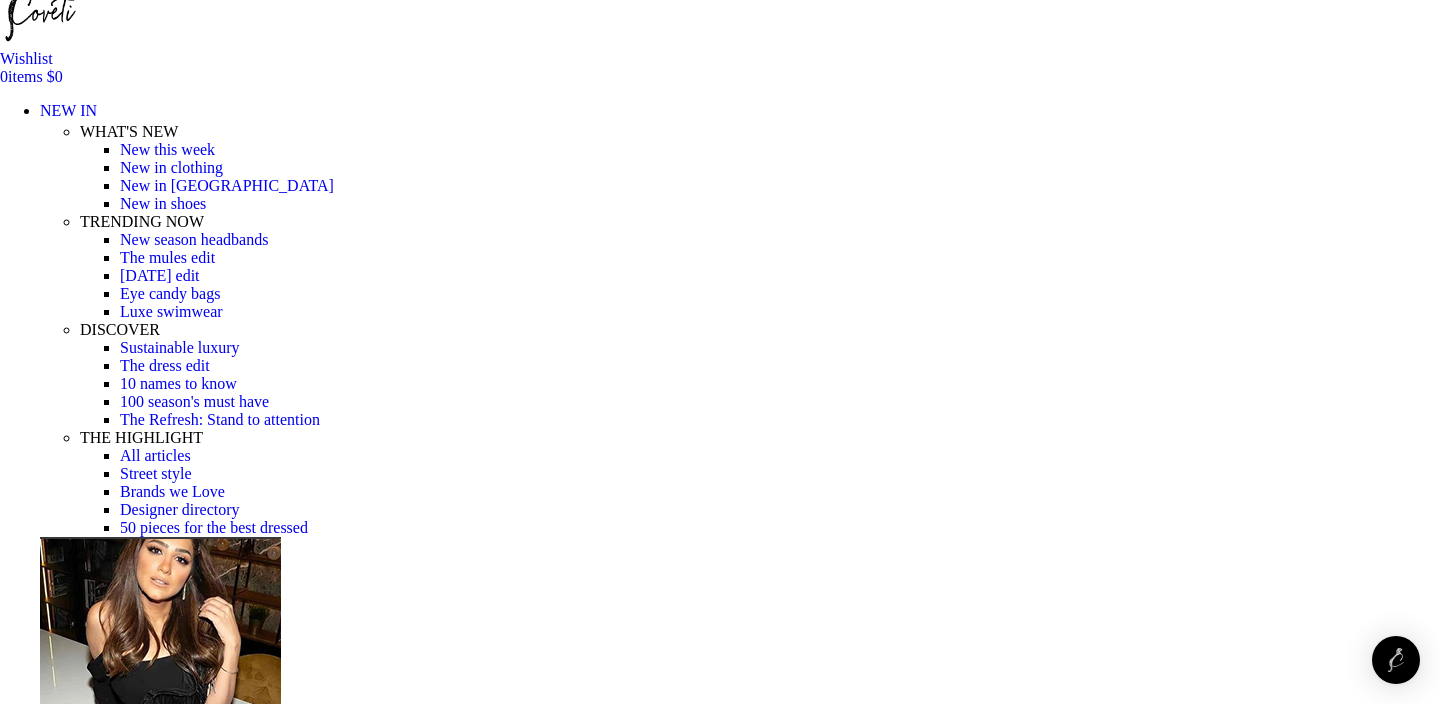 click on "SELECT YOUR SIZE" at bounding box center [70, 16902] 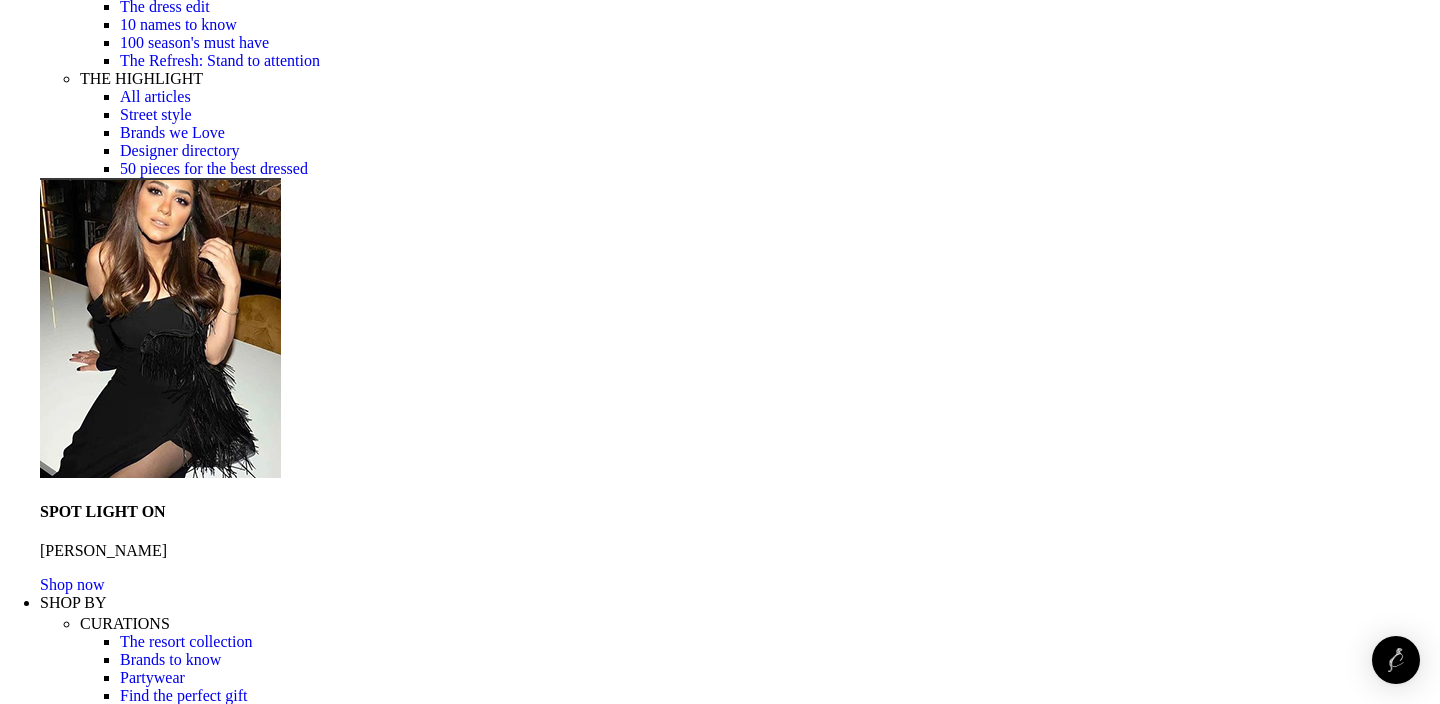 scroll, scrollTop: 629, scrollLeft: 0, axis: vertical 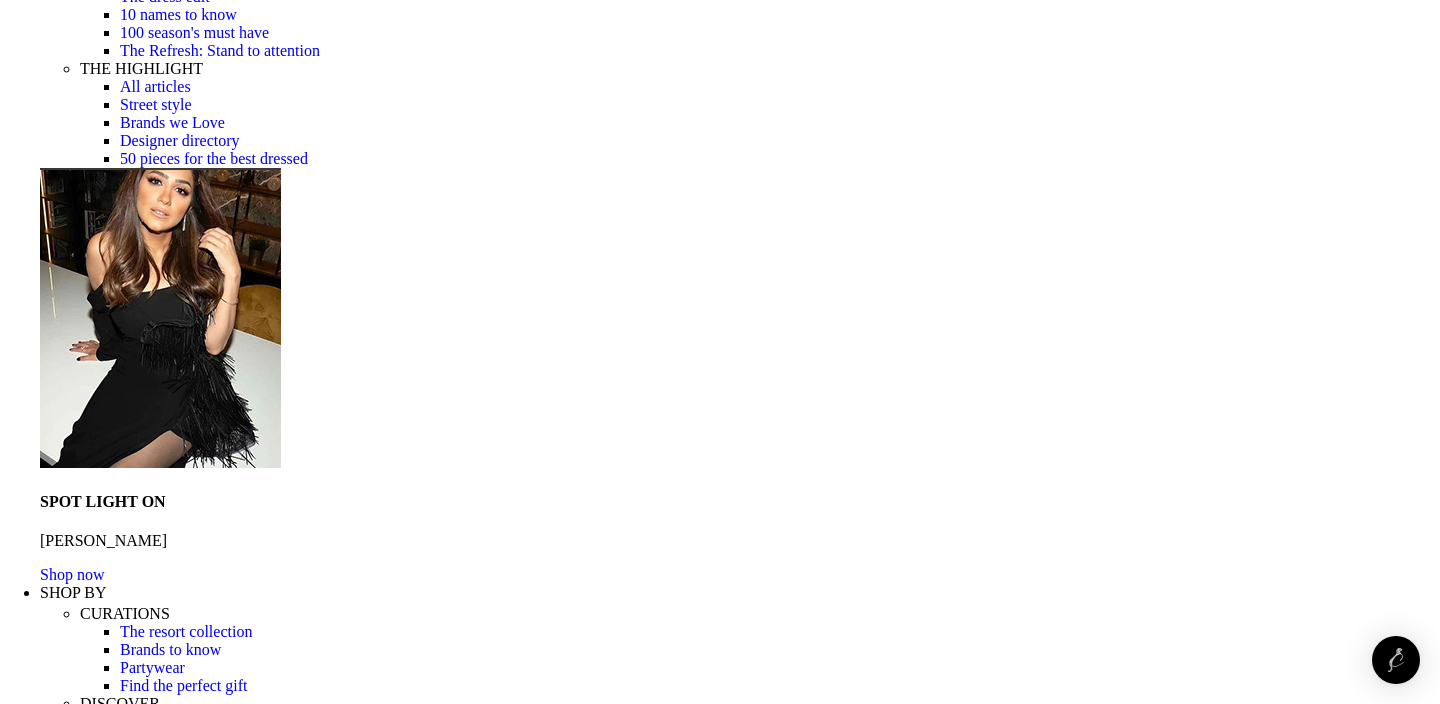 click at bounding box center (290, 16933) 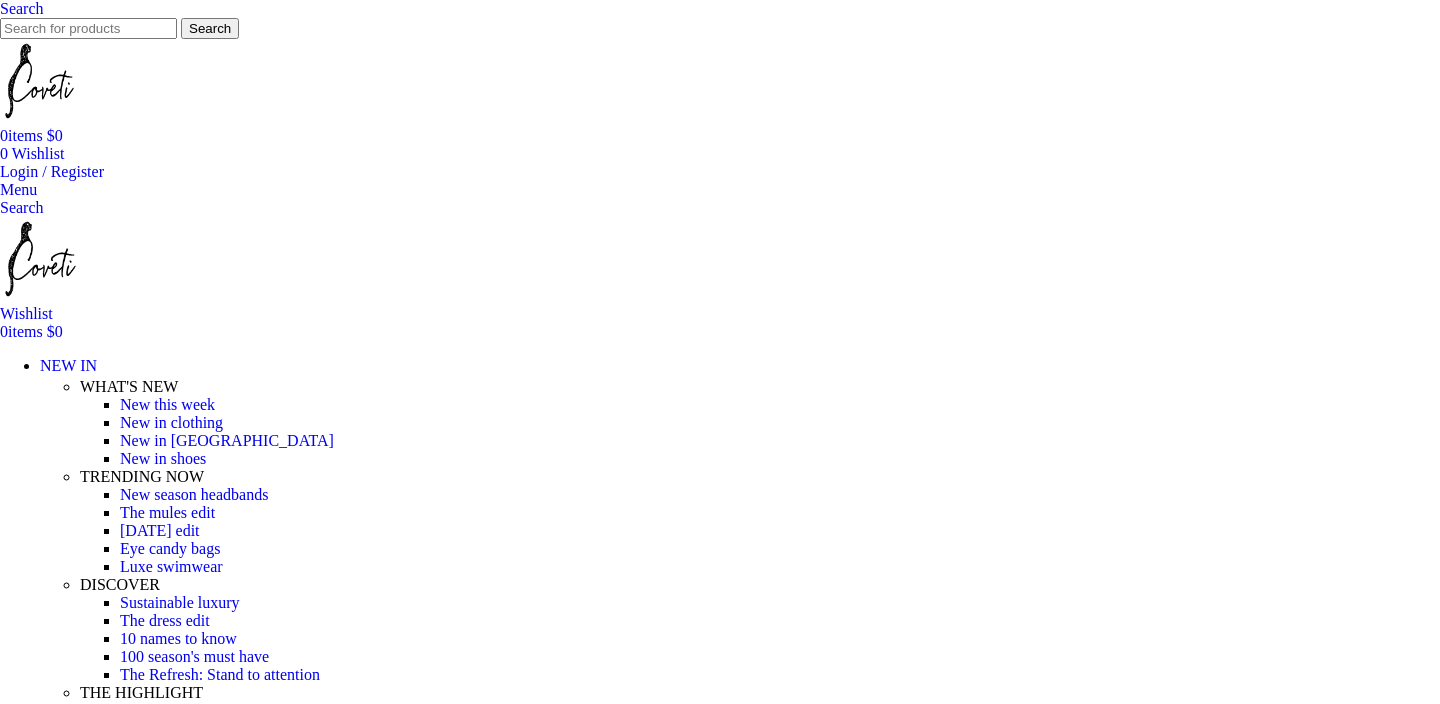 scroll, scrollTop: 0, scrollLeft: 0, axis: both 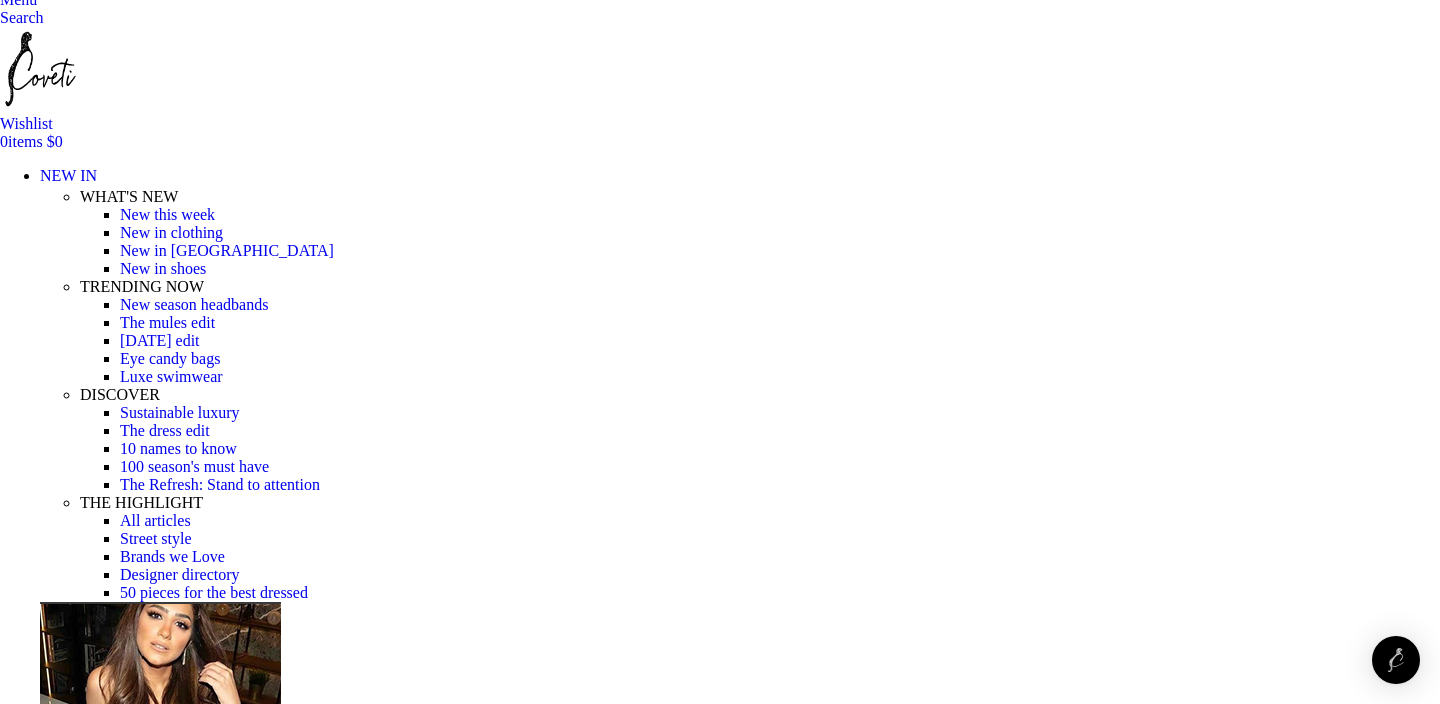 click on "SELECT YOUR SIZE" at bounding box center [70, 23053] 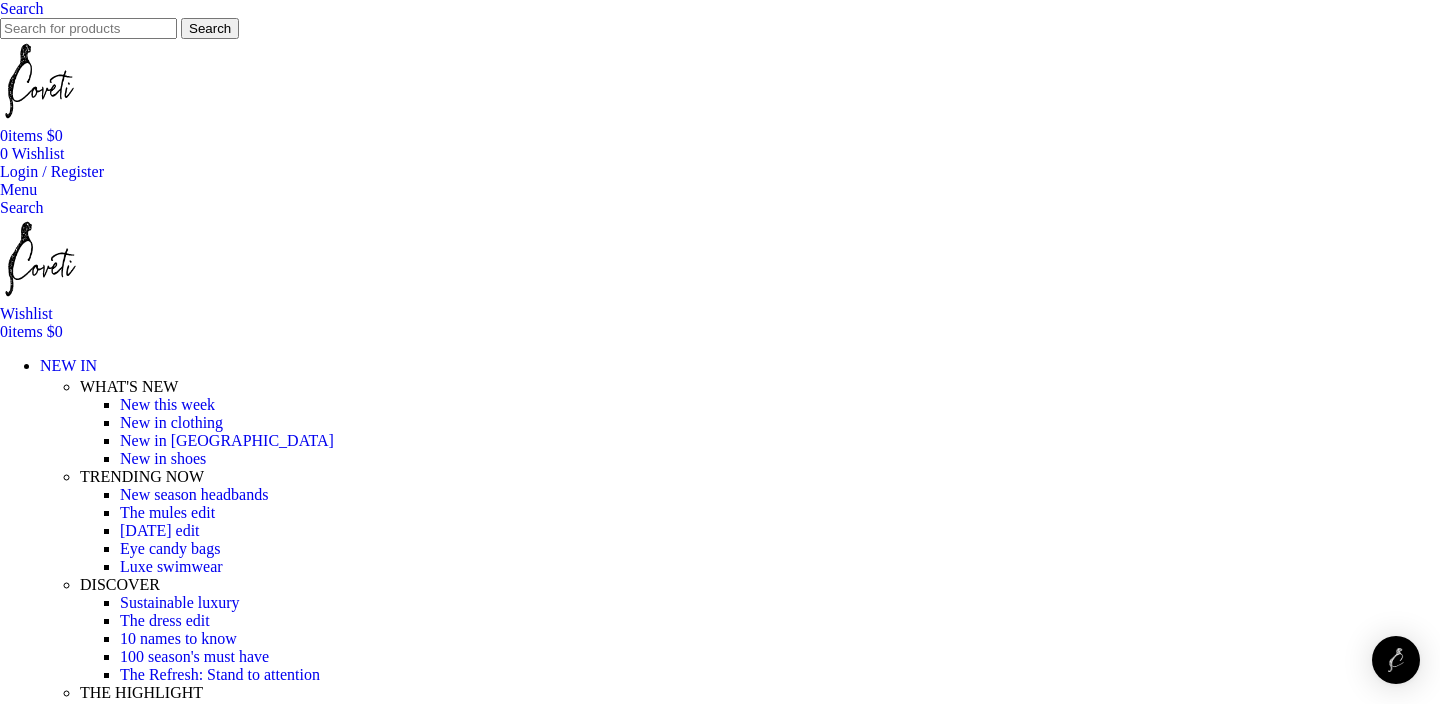 scroll, scrollTop: 0, scrollLeft: 0, axis: both 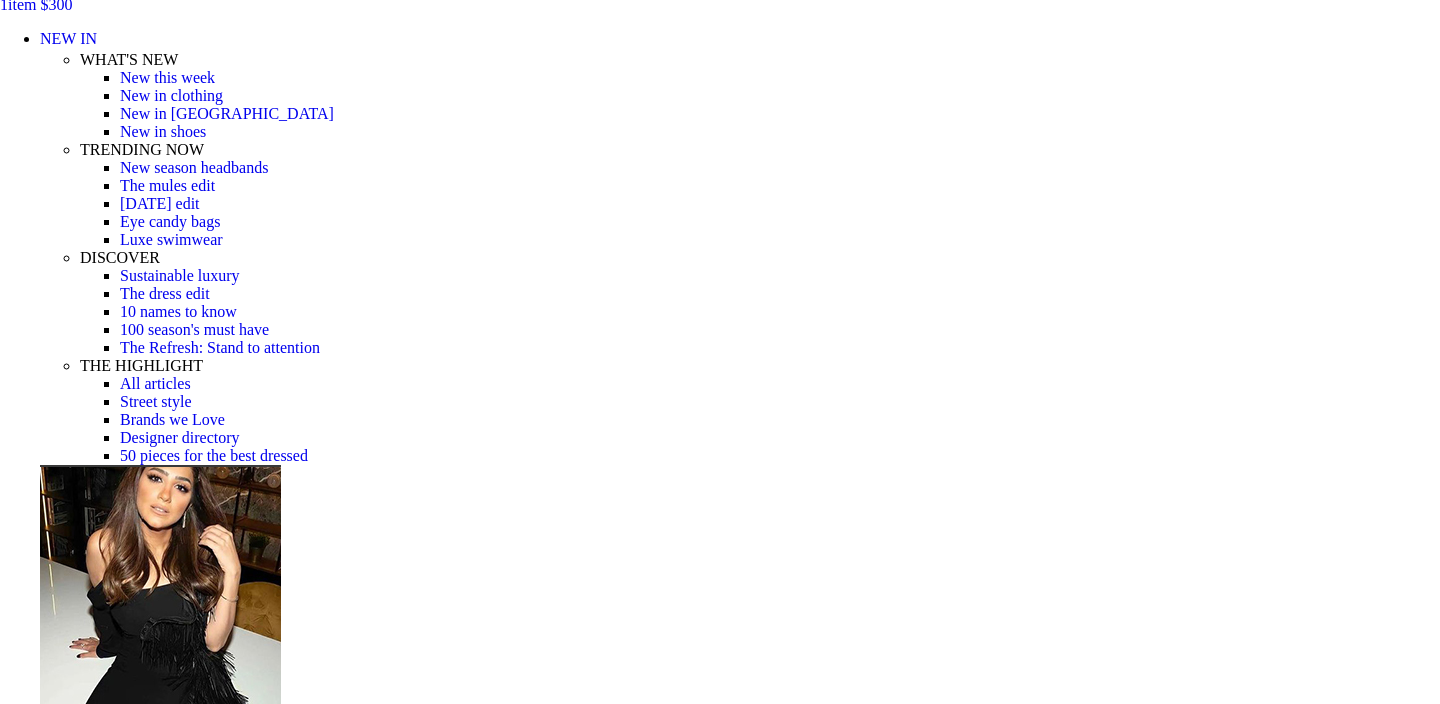 click at bounding box center [182, 15725] 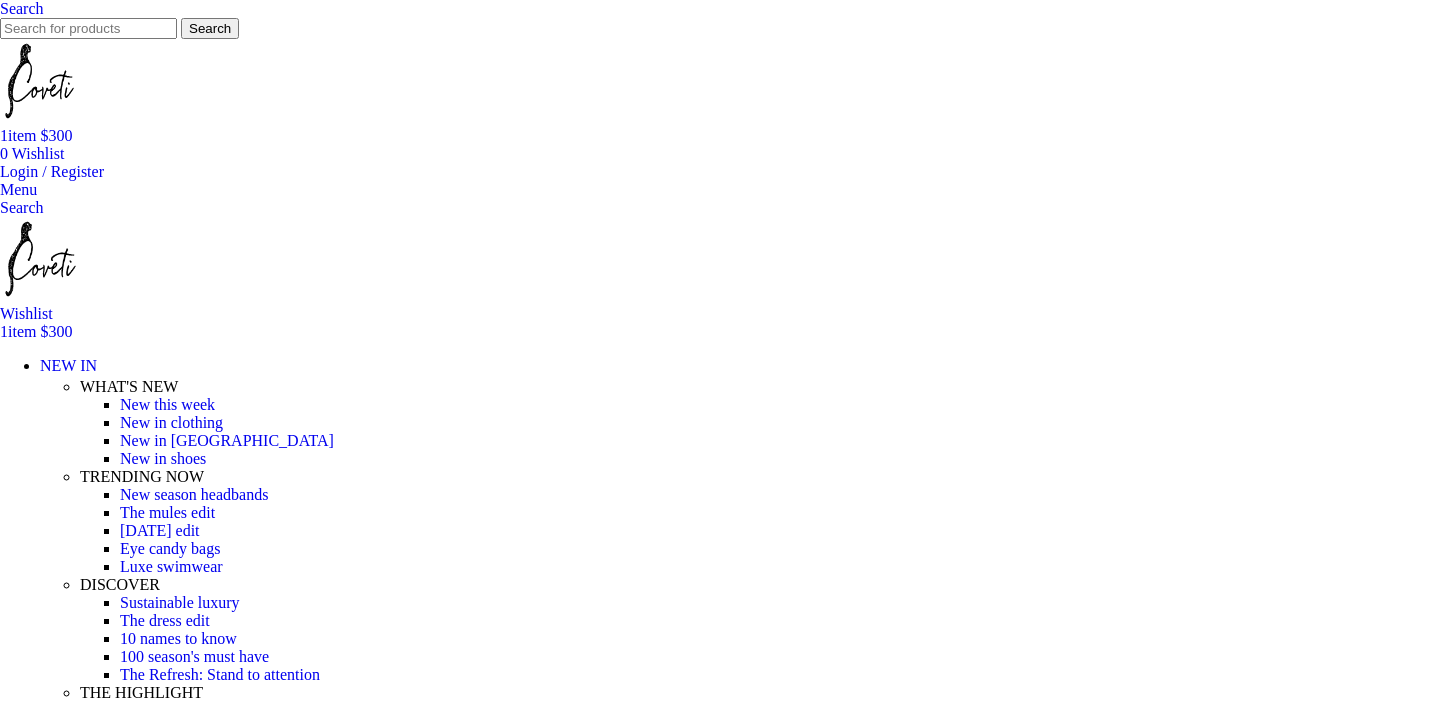 scroll, scrollTop: 0, scrollLeft: 0, axis: both 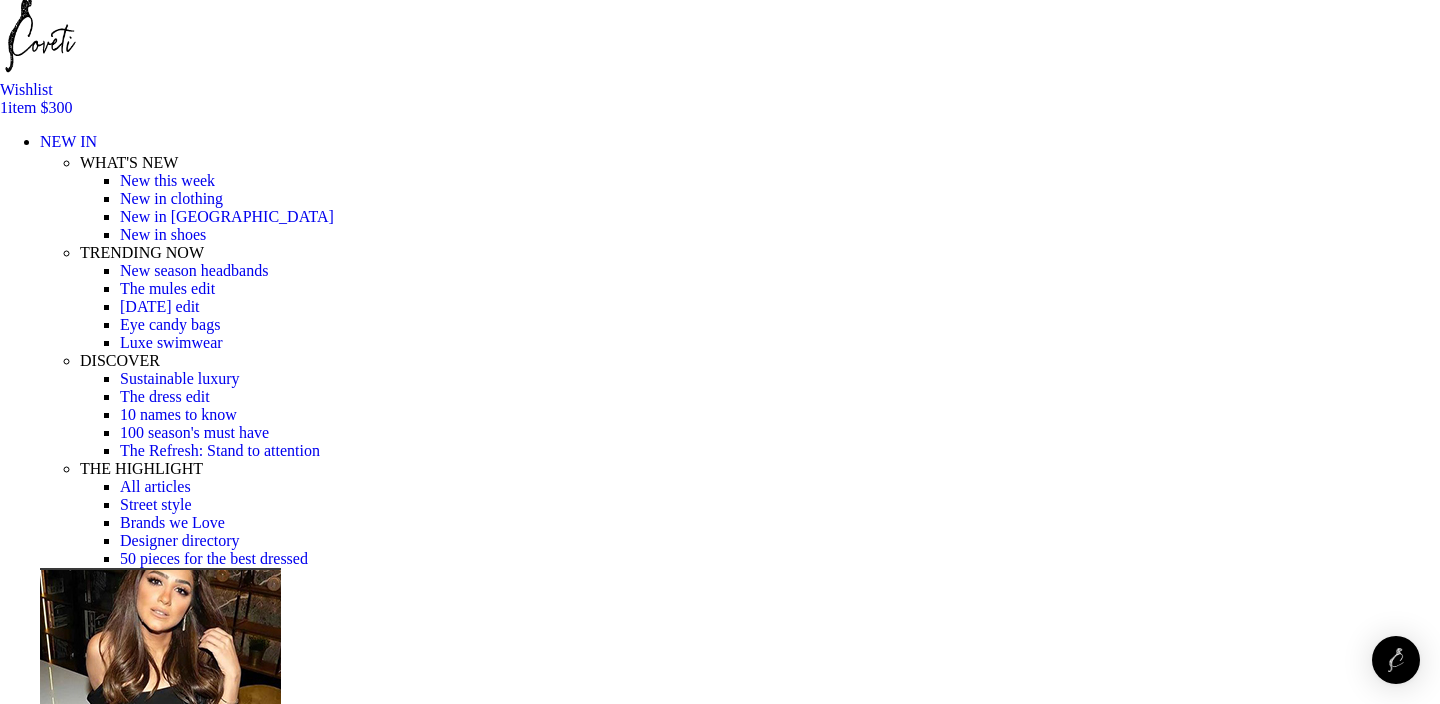click at bounding box center [810, 23170] 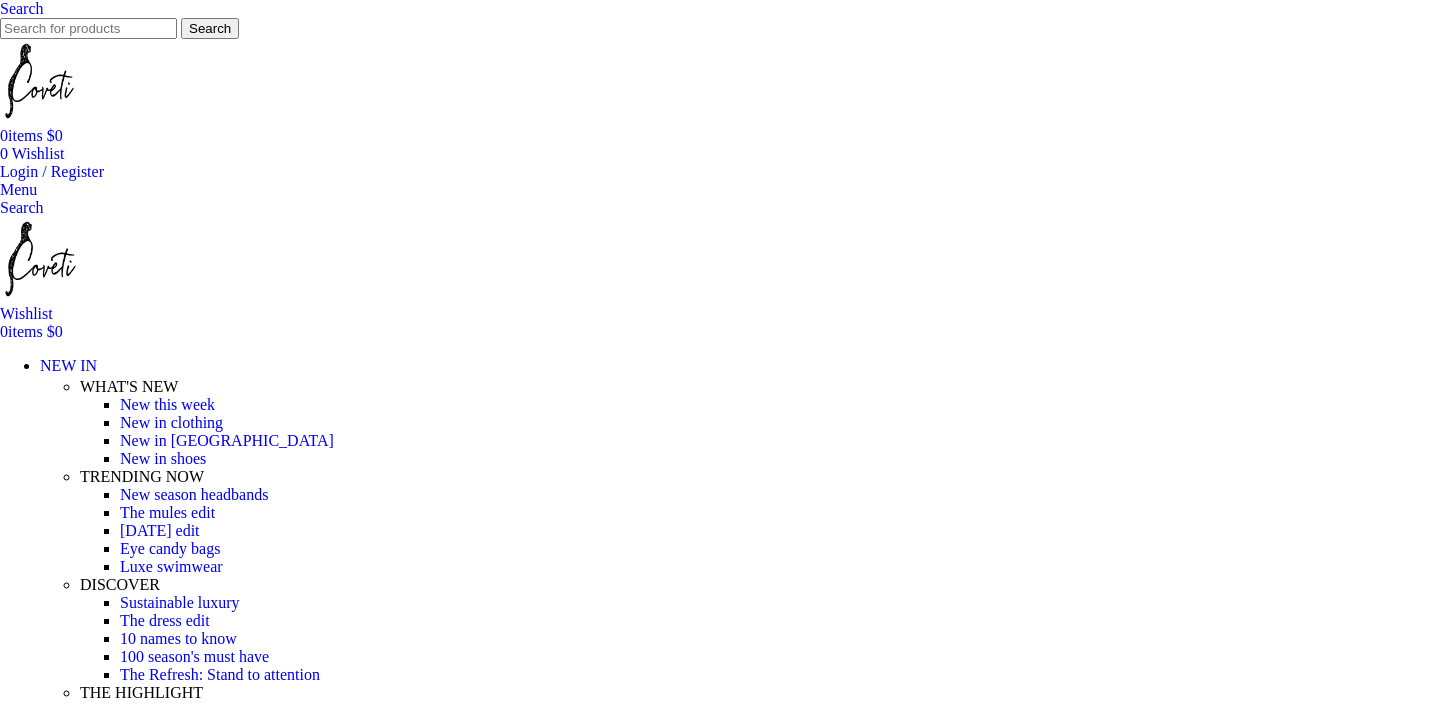 scroll, scrollTop: 51, scrollLeft: 0, axis: vertical 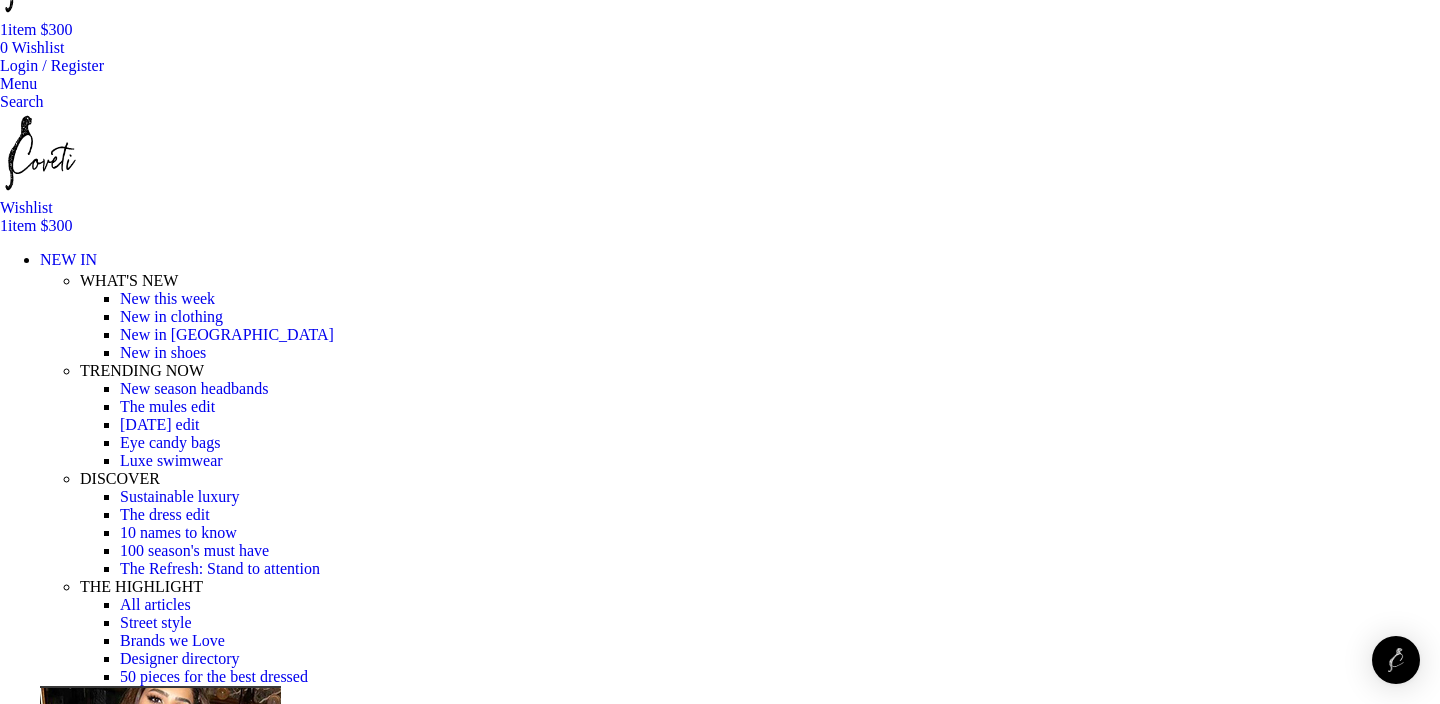 click at bounding box center (310, 16903) 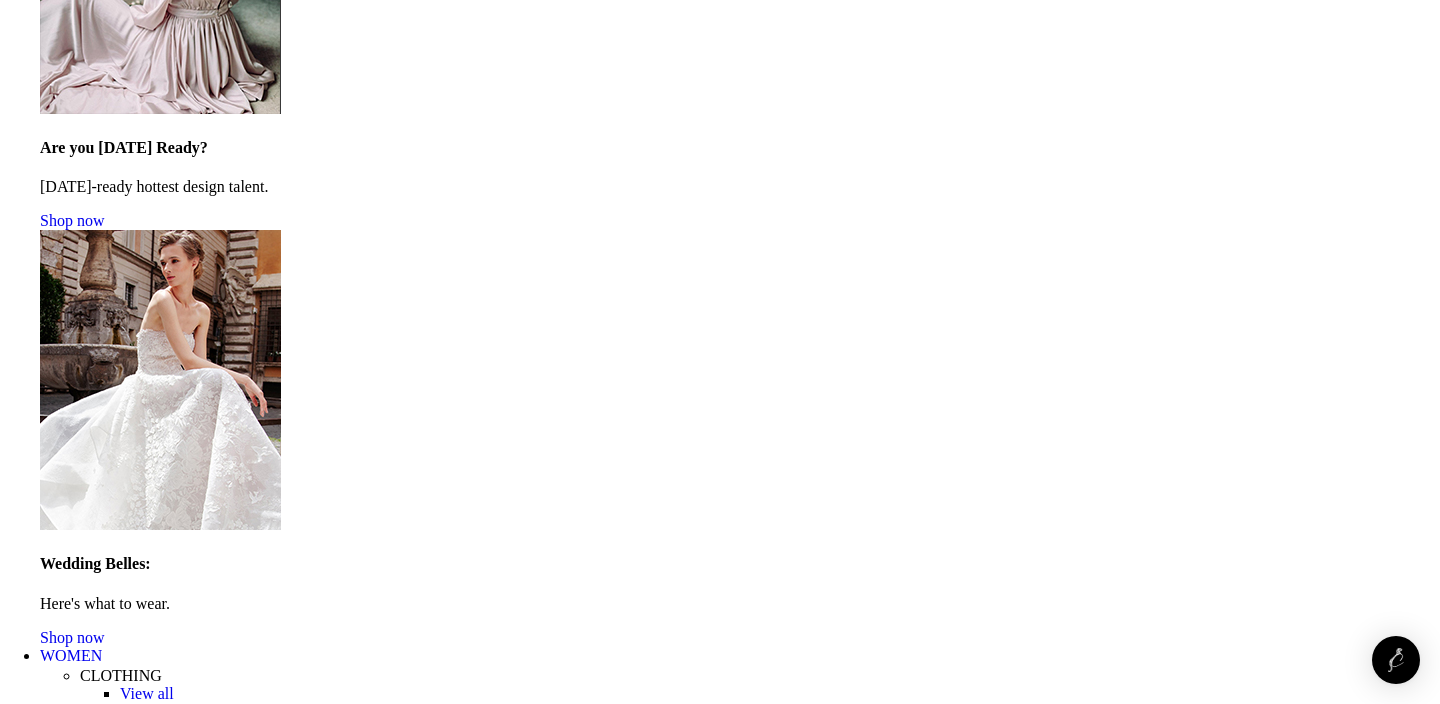scroll, scrollTop: 1669, scrollLeft: 0, axis: vertical 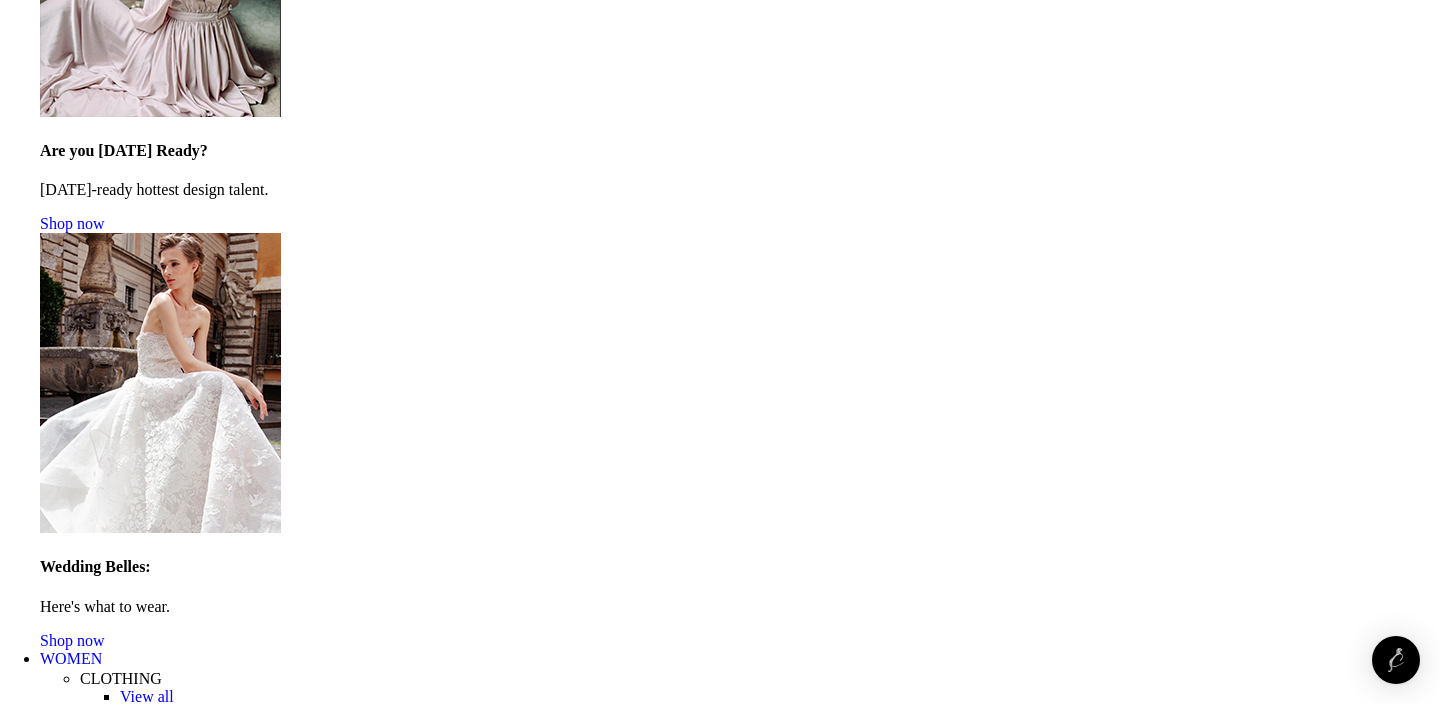 click at bounding box center [107, 16778] 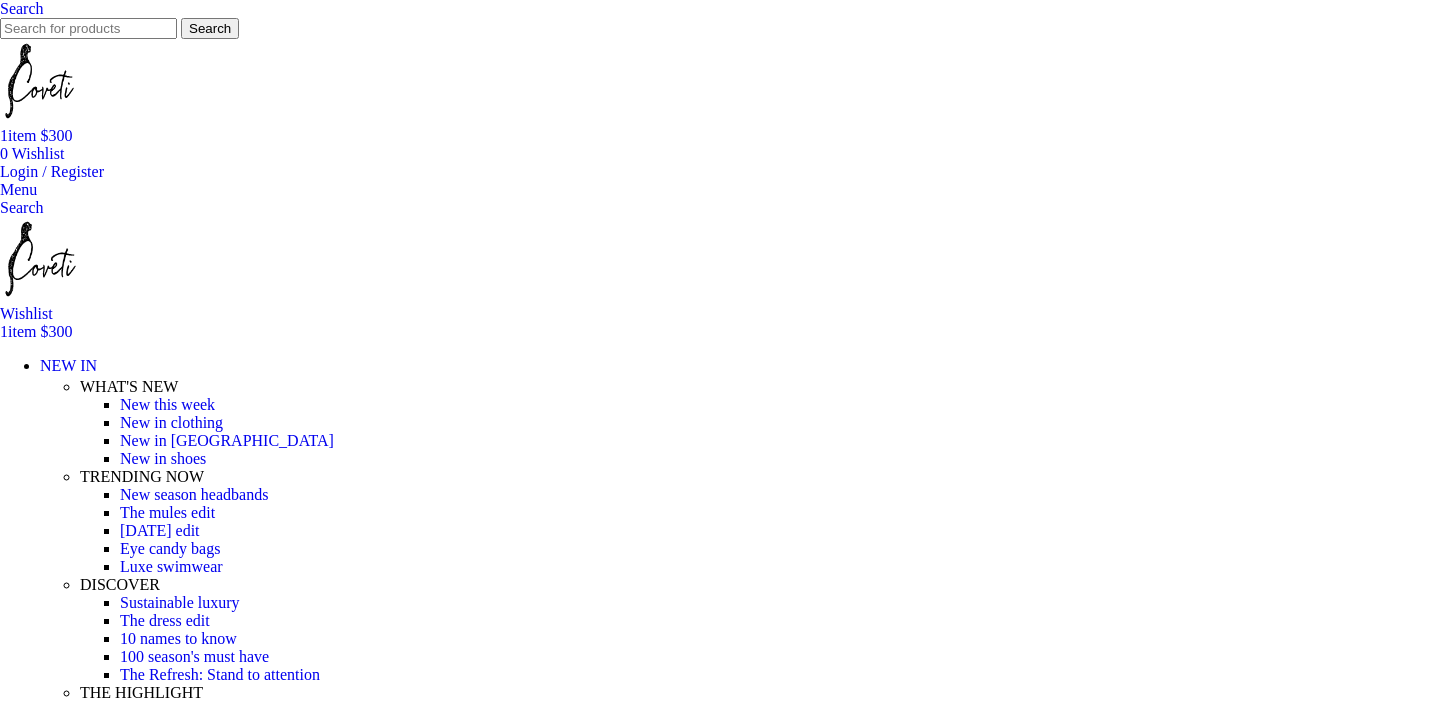 scroll, scrollTop: 0, scrollLeft: 0, axis: both 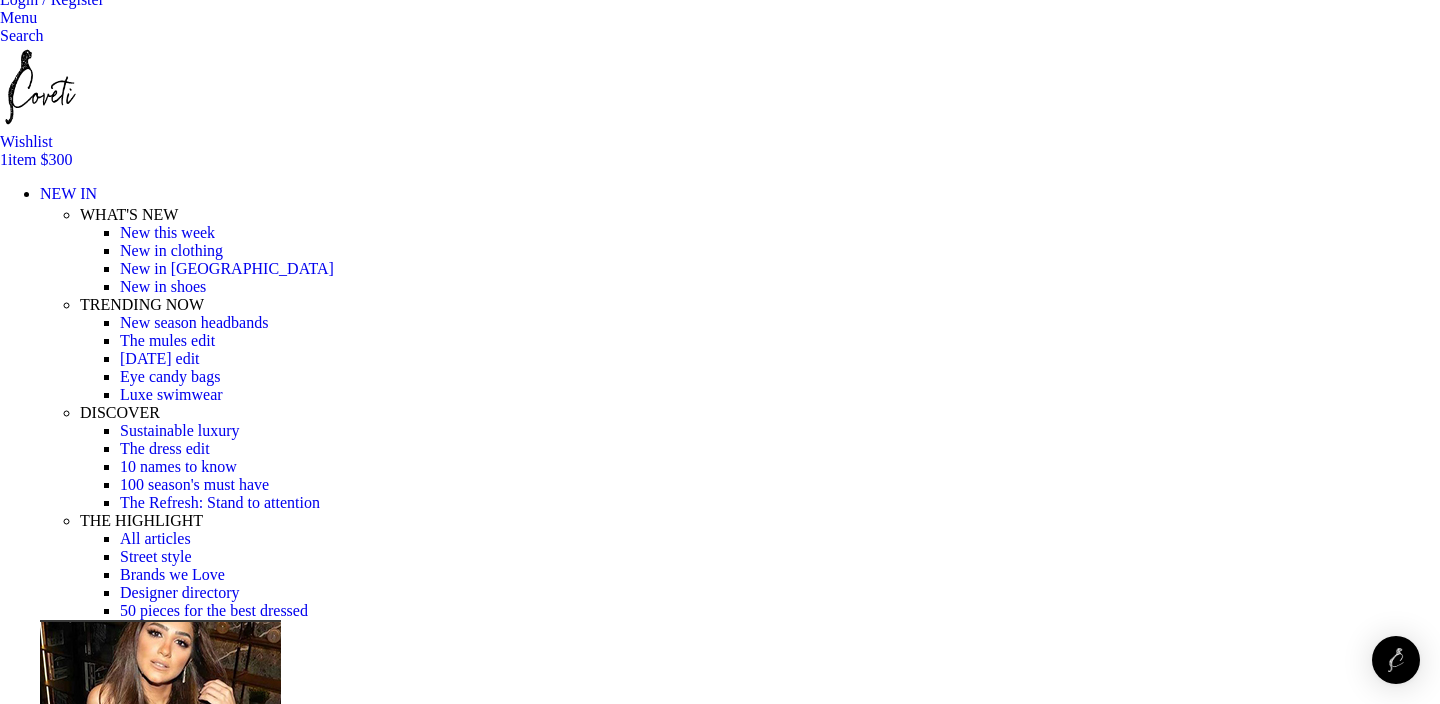 click at bounding box center (720, 16266) 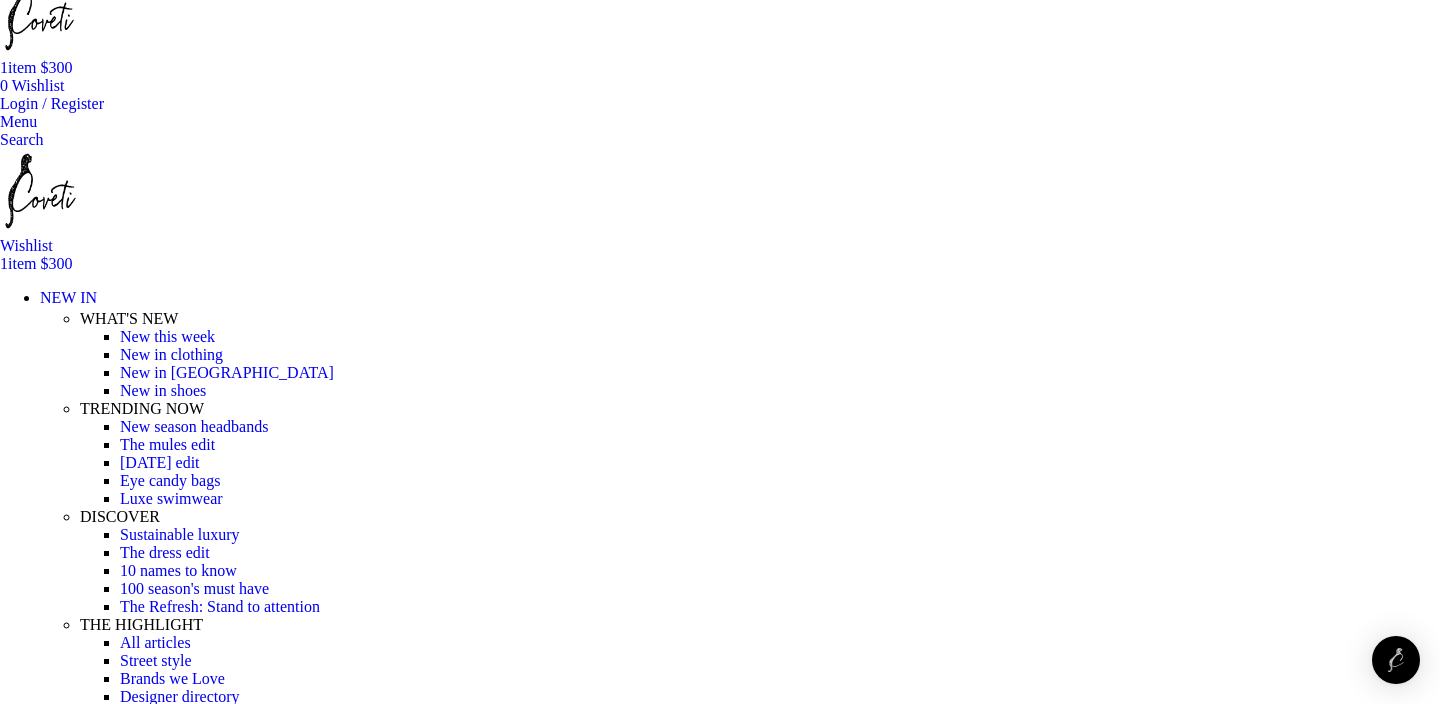 scroll, scrollTop: 71, scrollLeft: 0, axis: vertical 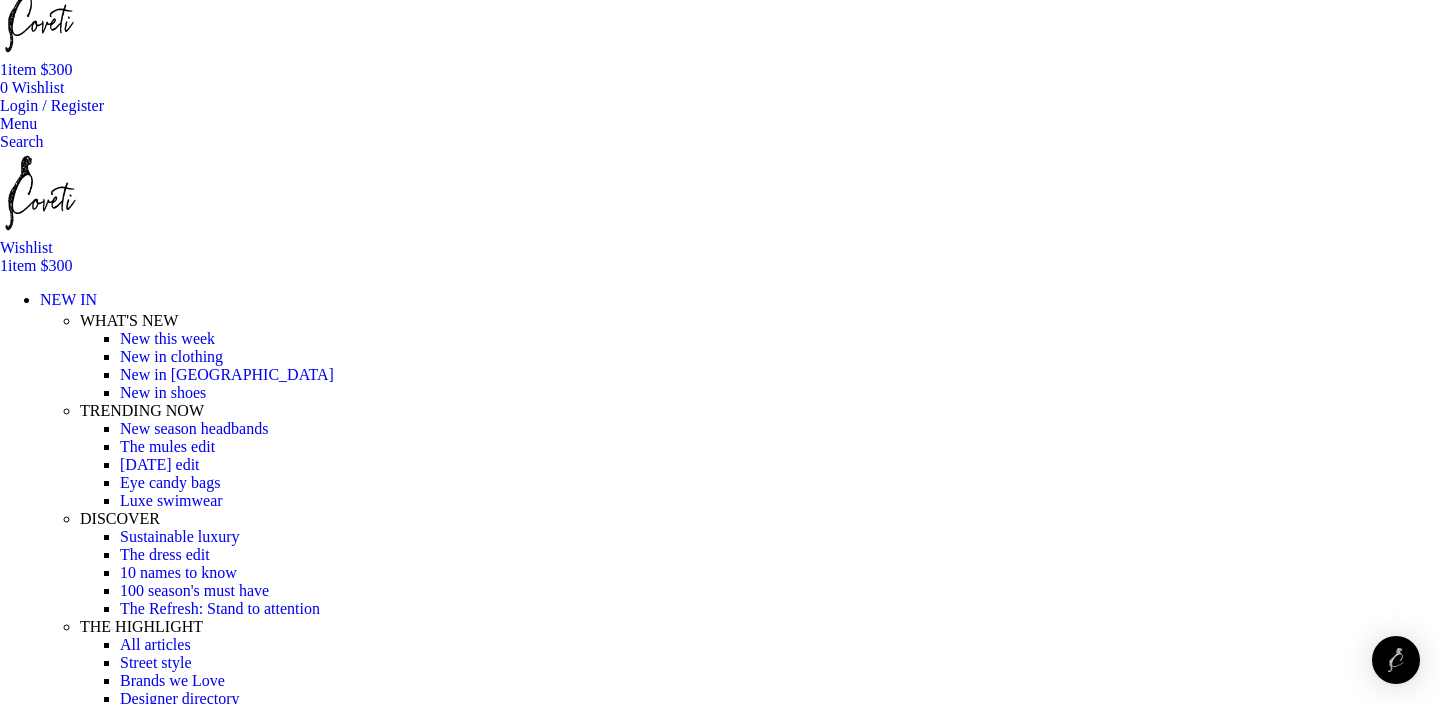 click on "All shoes" at bounding box center (150, 2330) 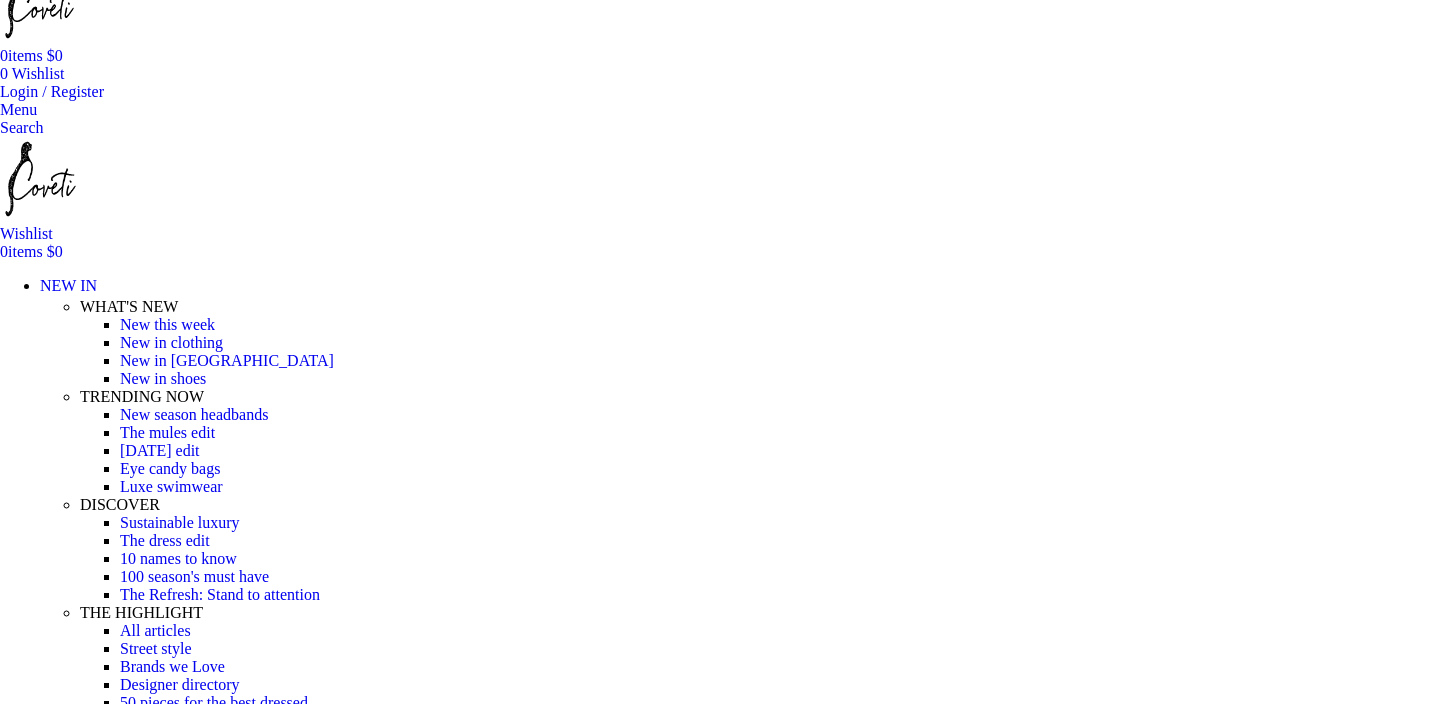 scroll, scrollTop: 85, scrollLeft: 0, axis: vertical 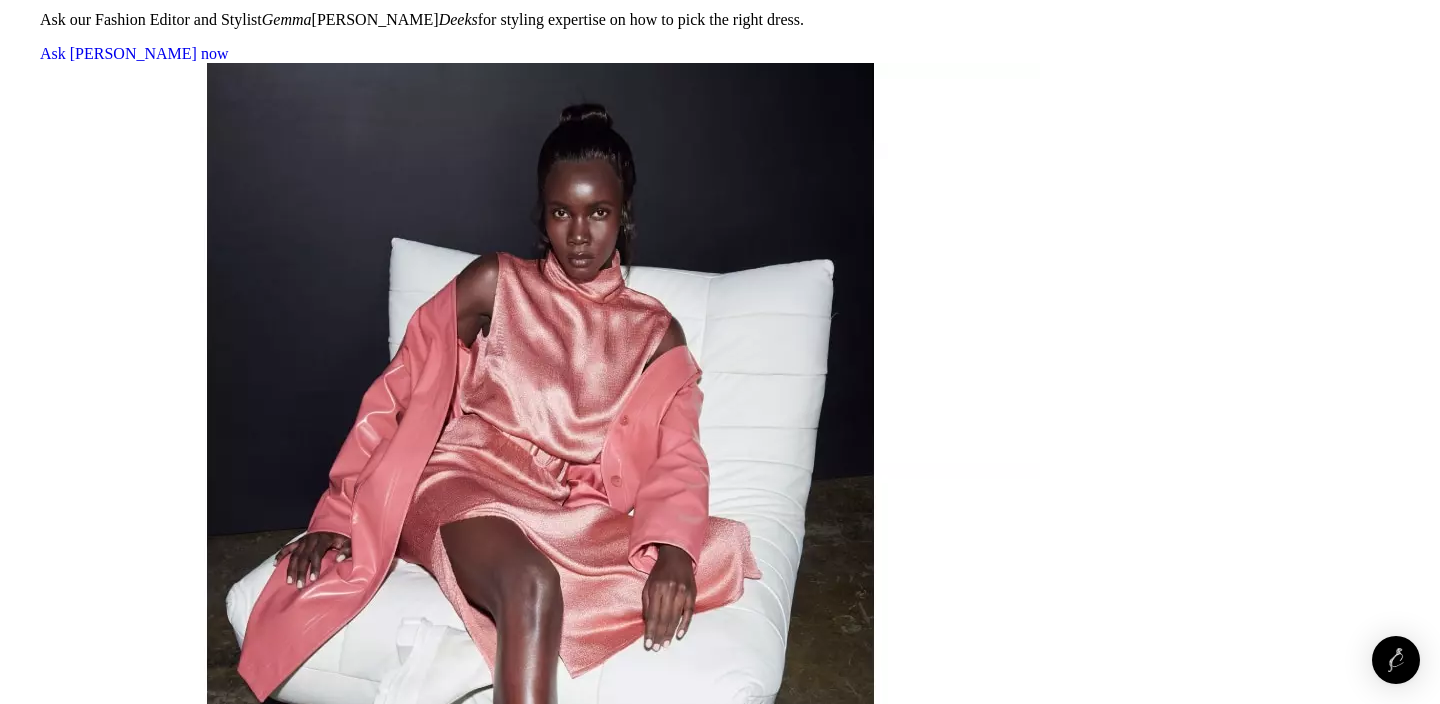 click on "2" at bounding box center [44, 51805] 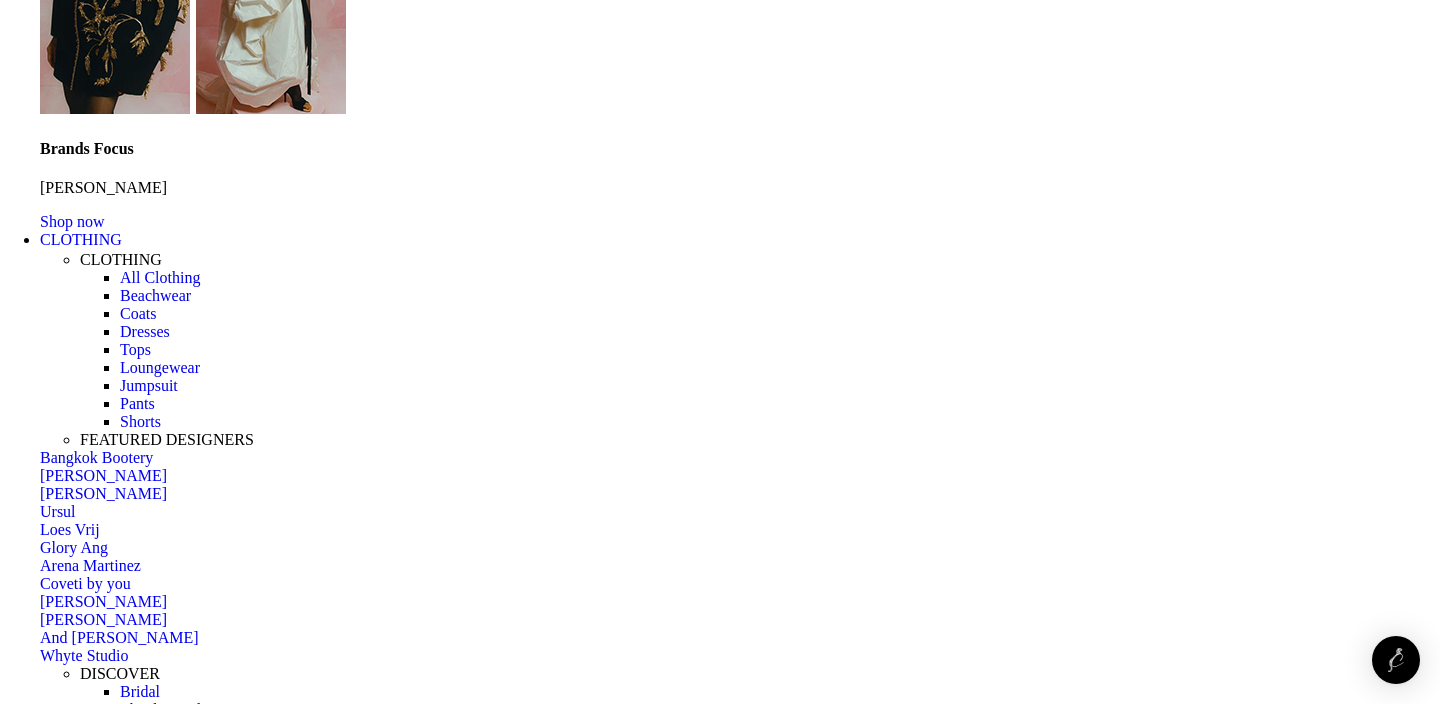 scroll, scrollTop: 6623, scrollLeft: 0, axis: vertical 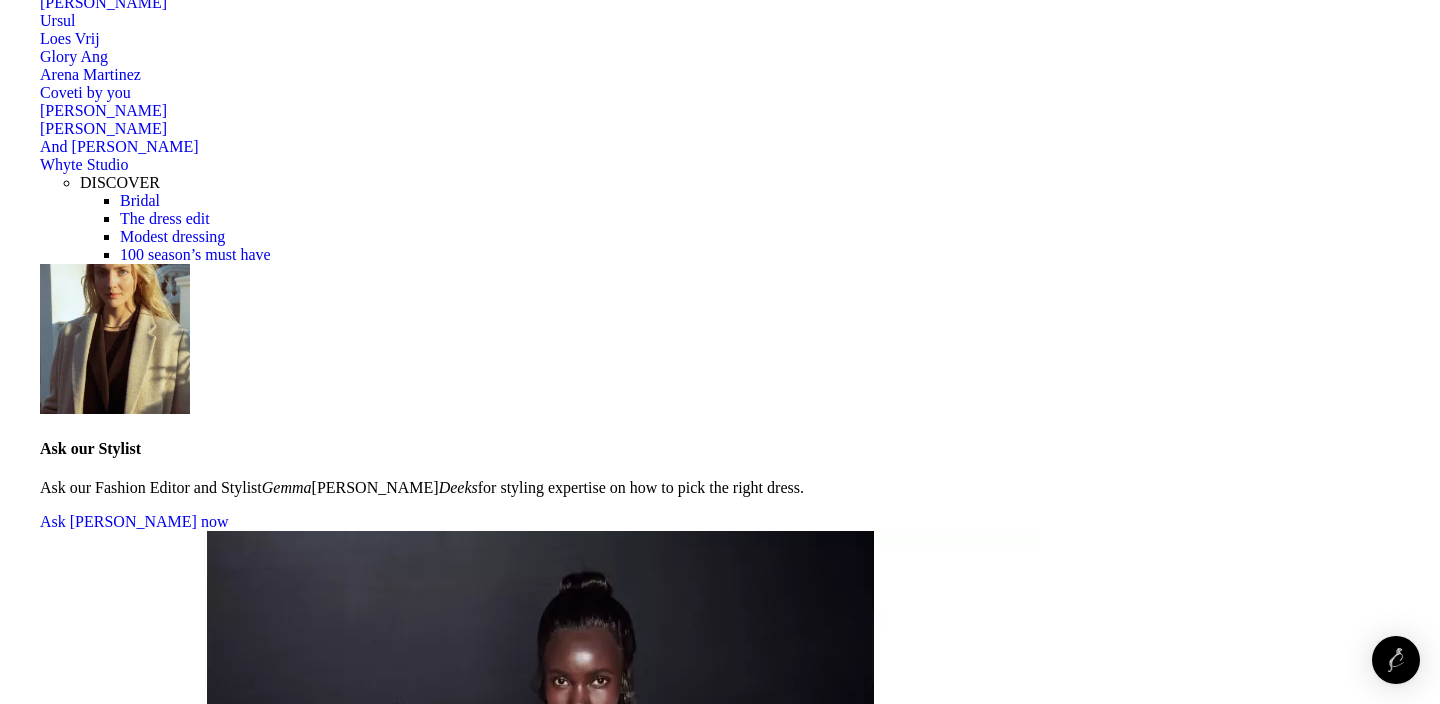click on "3" at bounding box center (44, 51593) 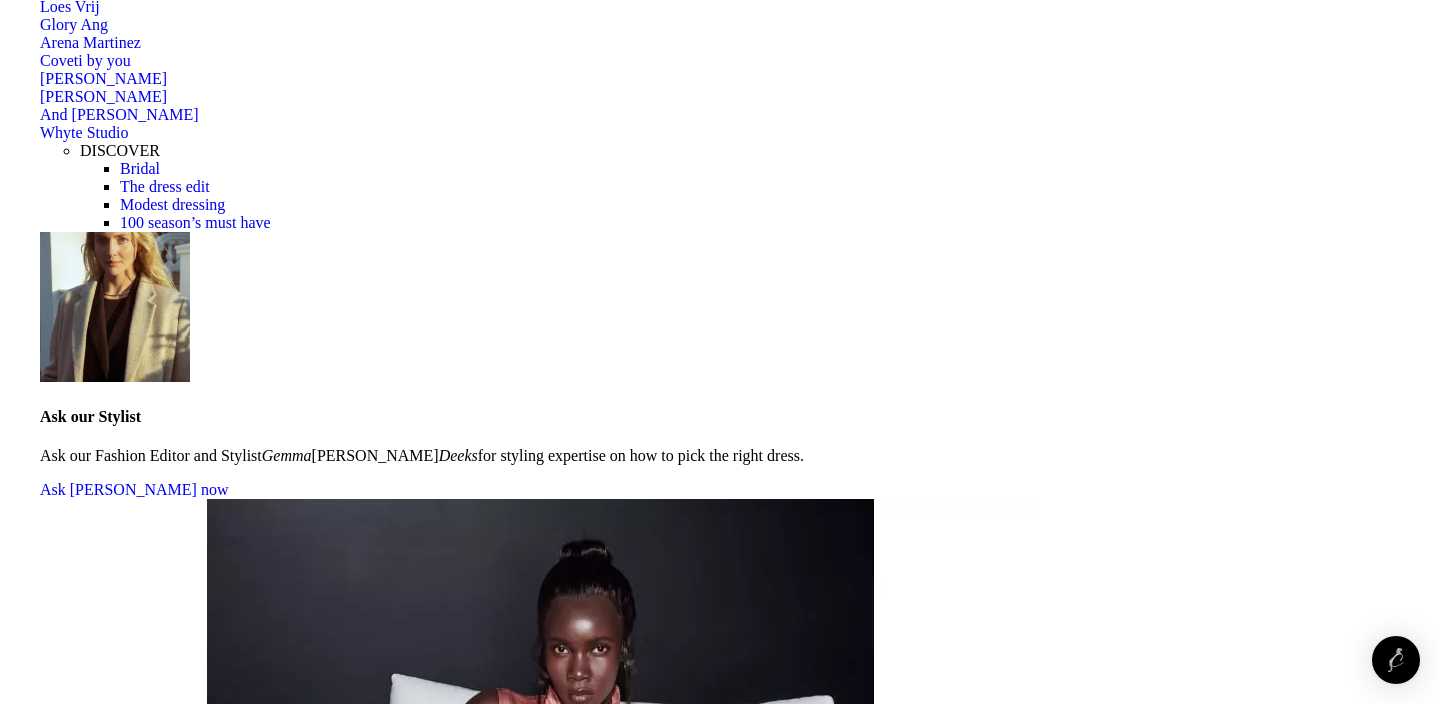 scroll, scrollTop: 6656, scrollLeft: 0, axis: vertical 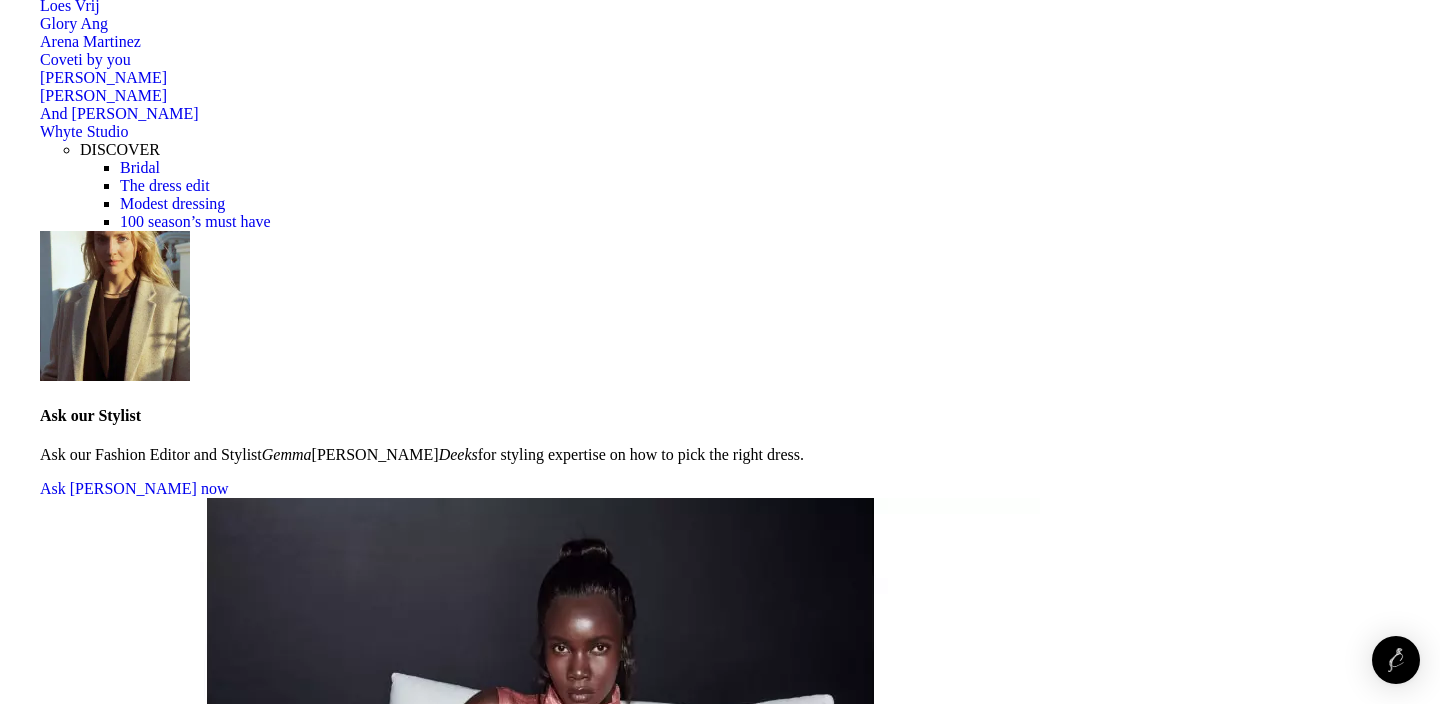 click on "4" at bounding box center (44, 51803) 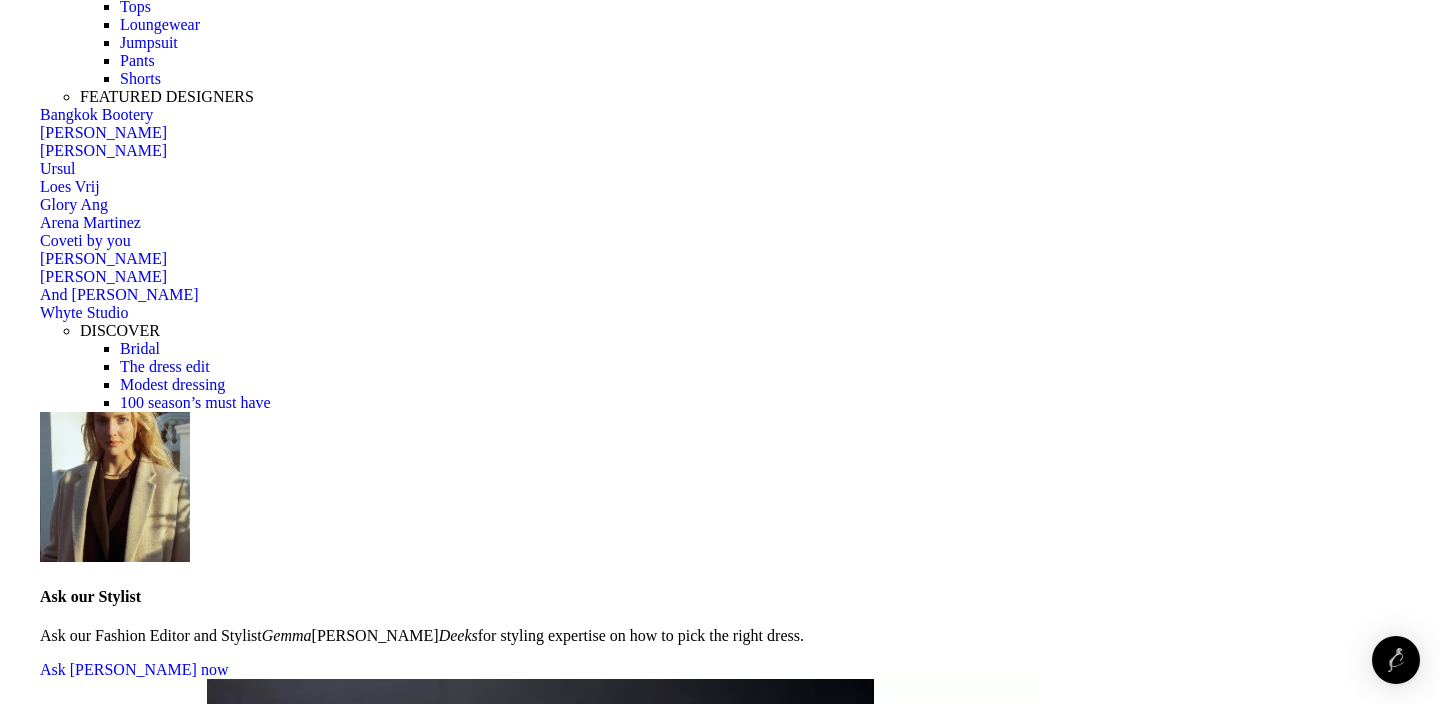 scroll, scrollTop: 6467, scrollLeft: 0, axis: vertical 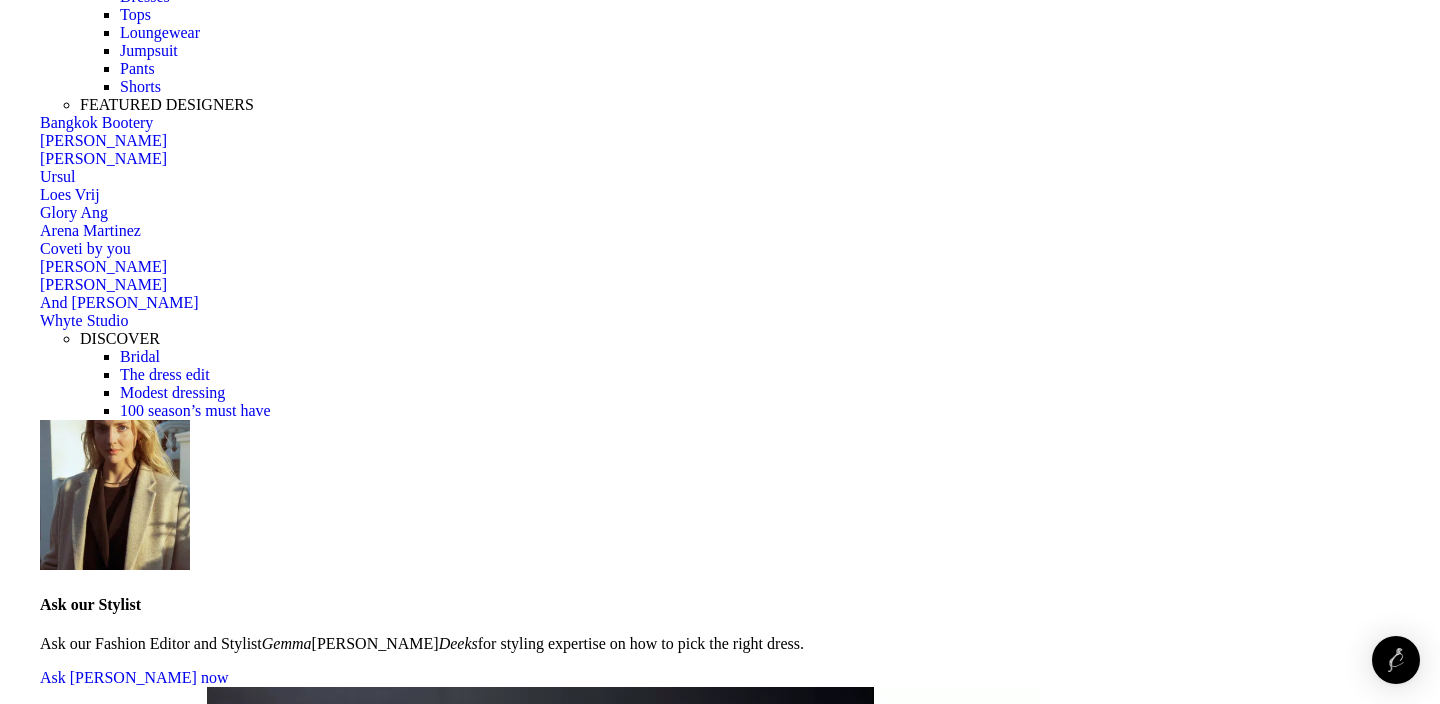 click on "5" at bounding box center (44, 51956) 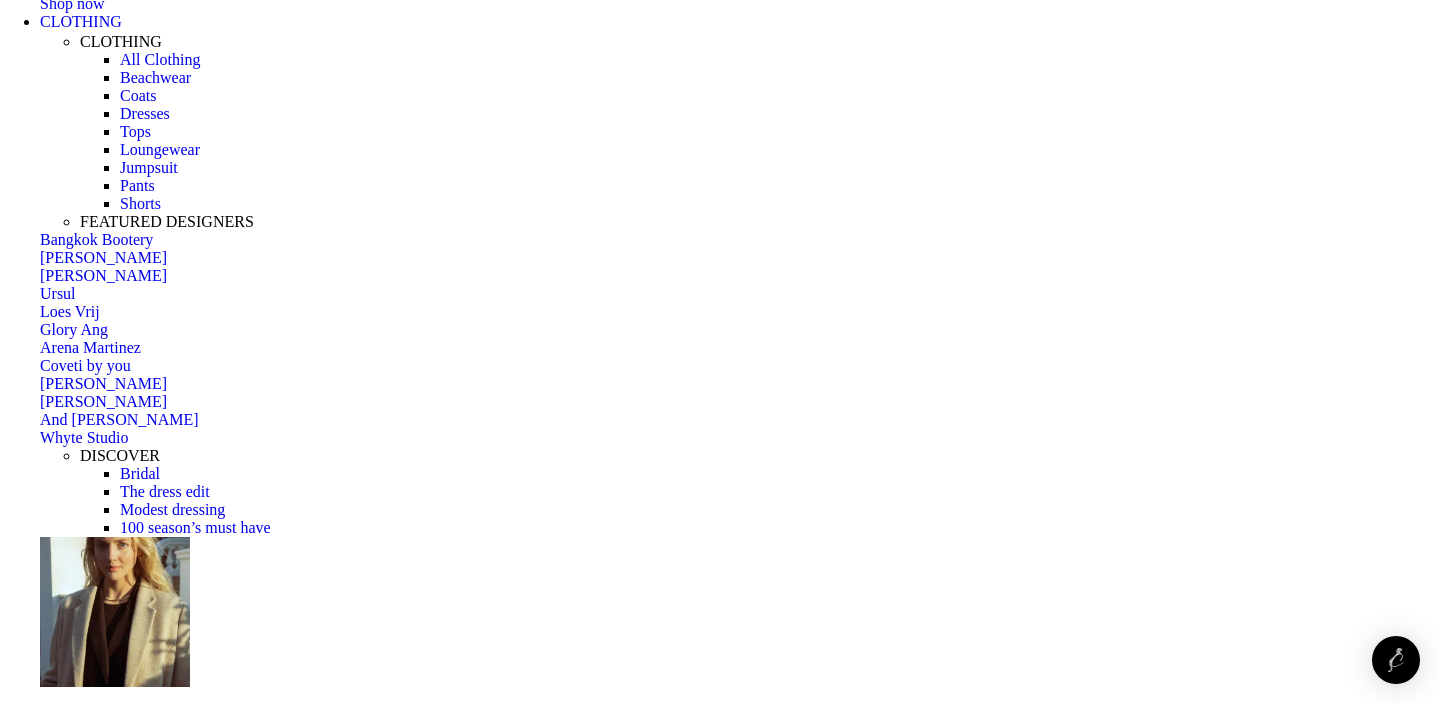 scroll, scrollTop: 6360, scrollLeft: 0, axis: vertical 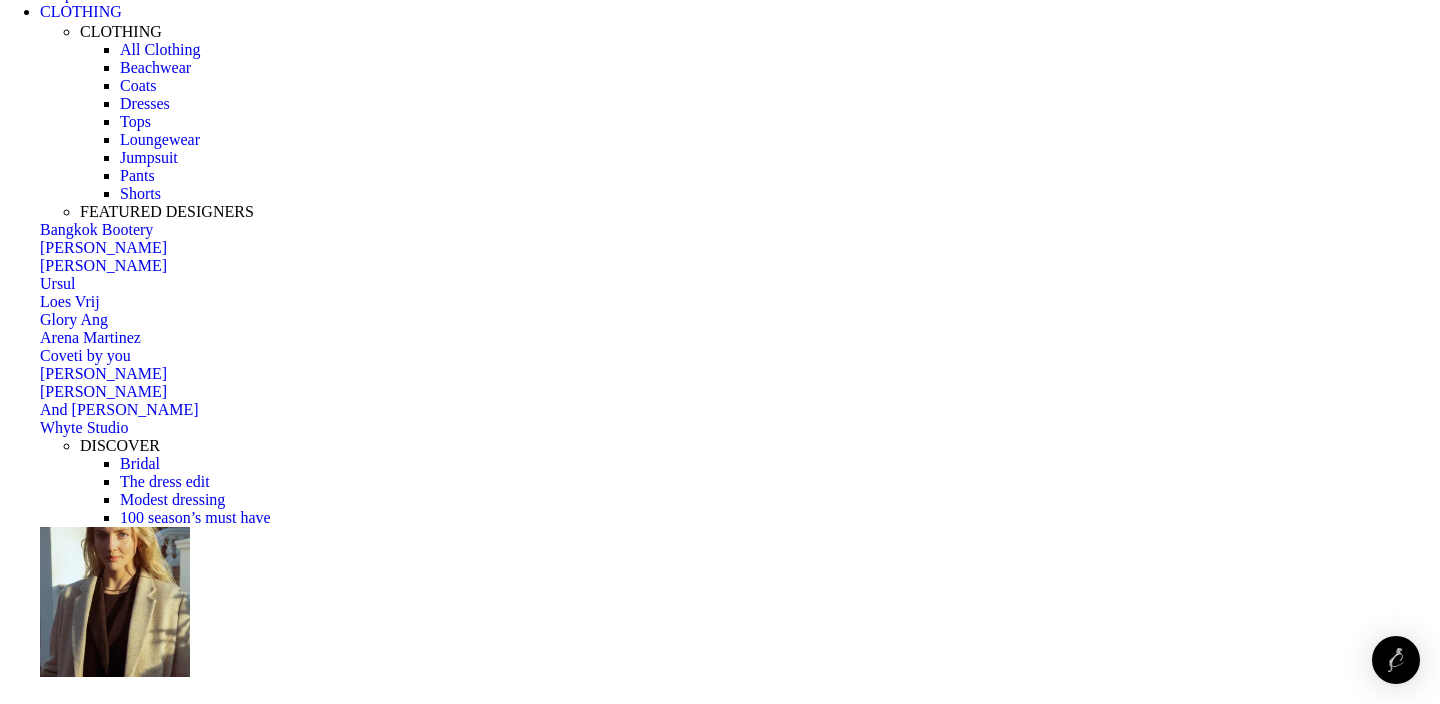 click on "6" at bounding box center [44, 52099] 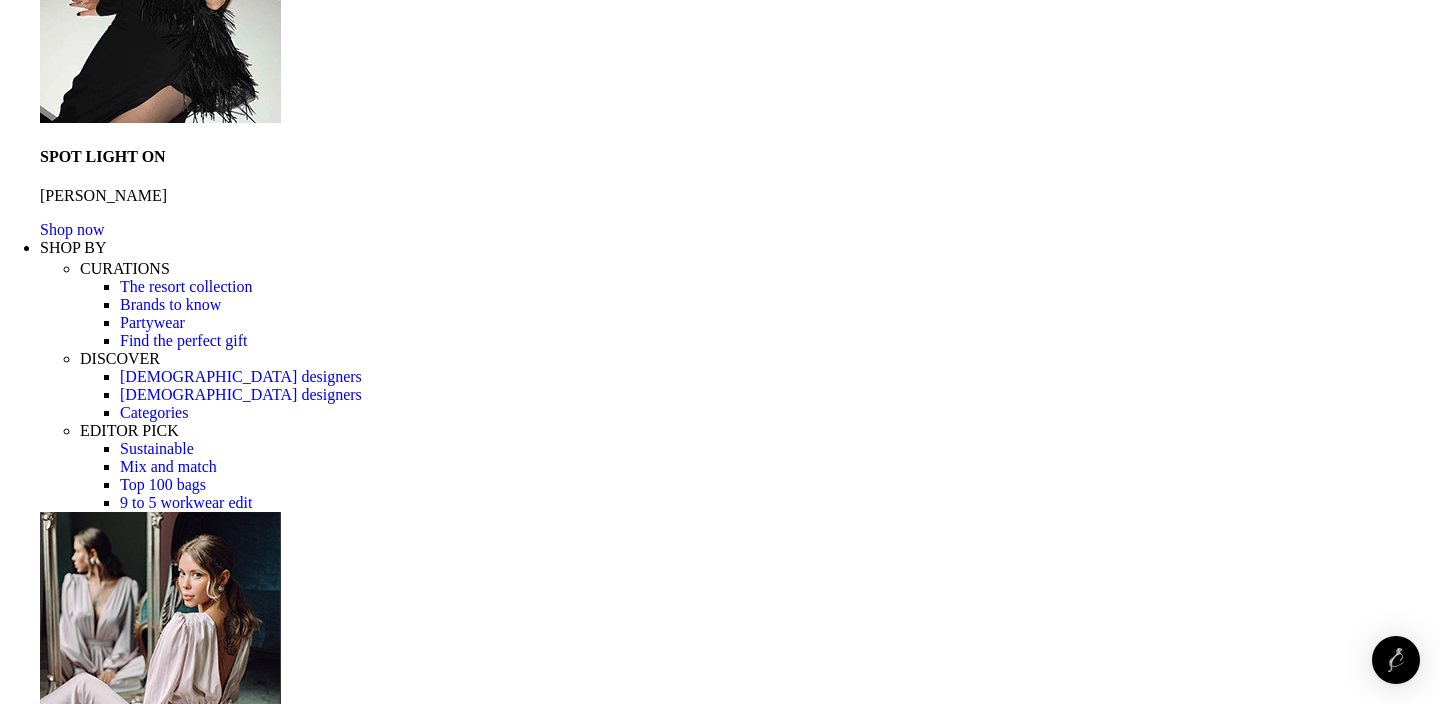 scroll, scrollTop: 0, scrollLeft: 0, axis: both 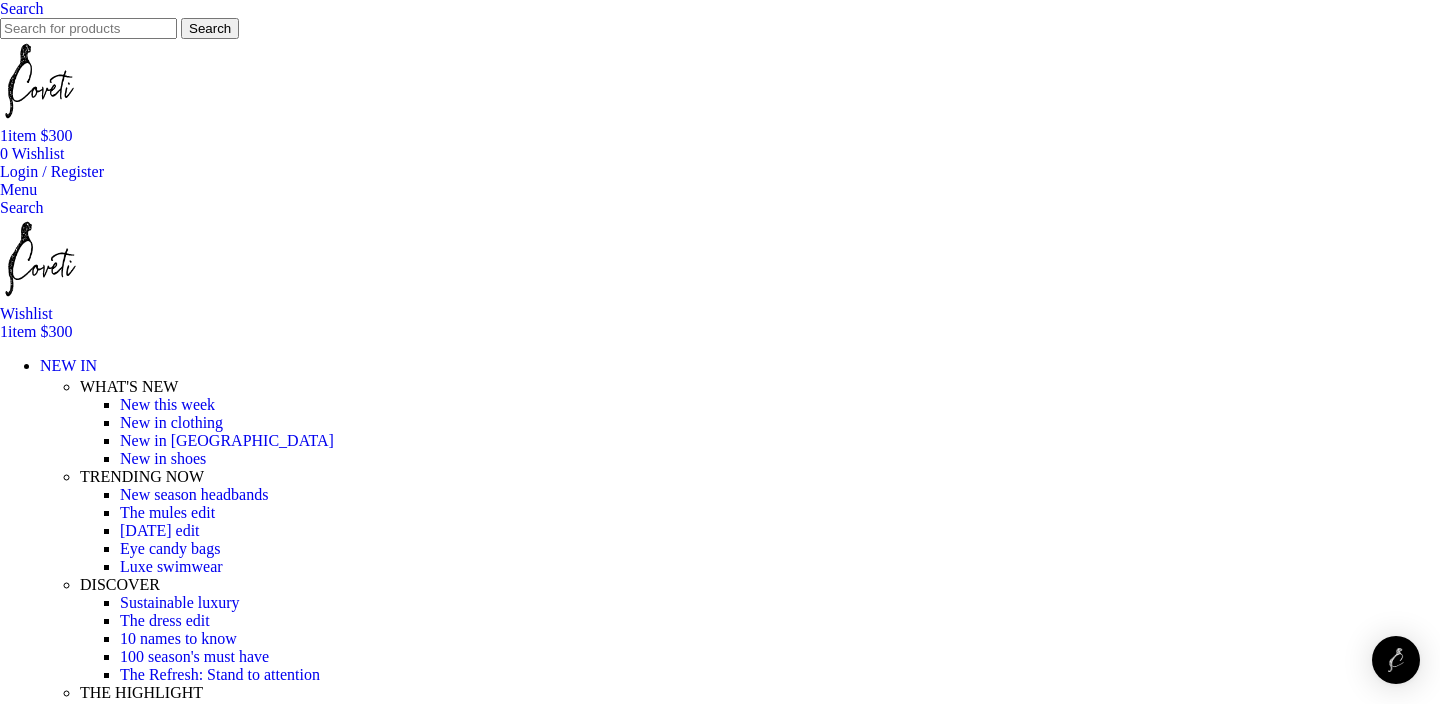 click on "1  item" at bounding box center [20, 135] 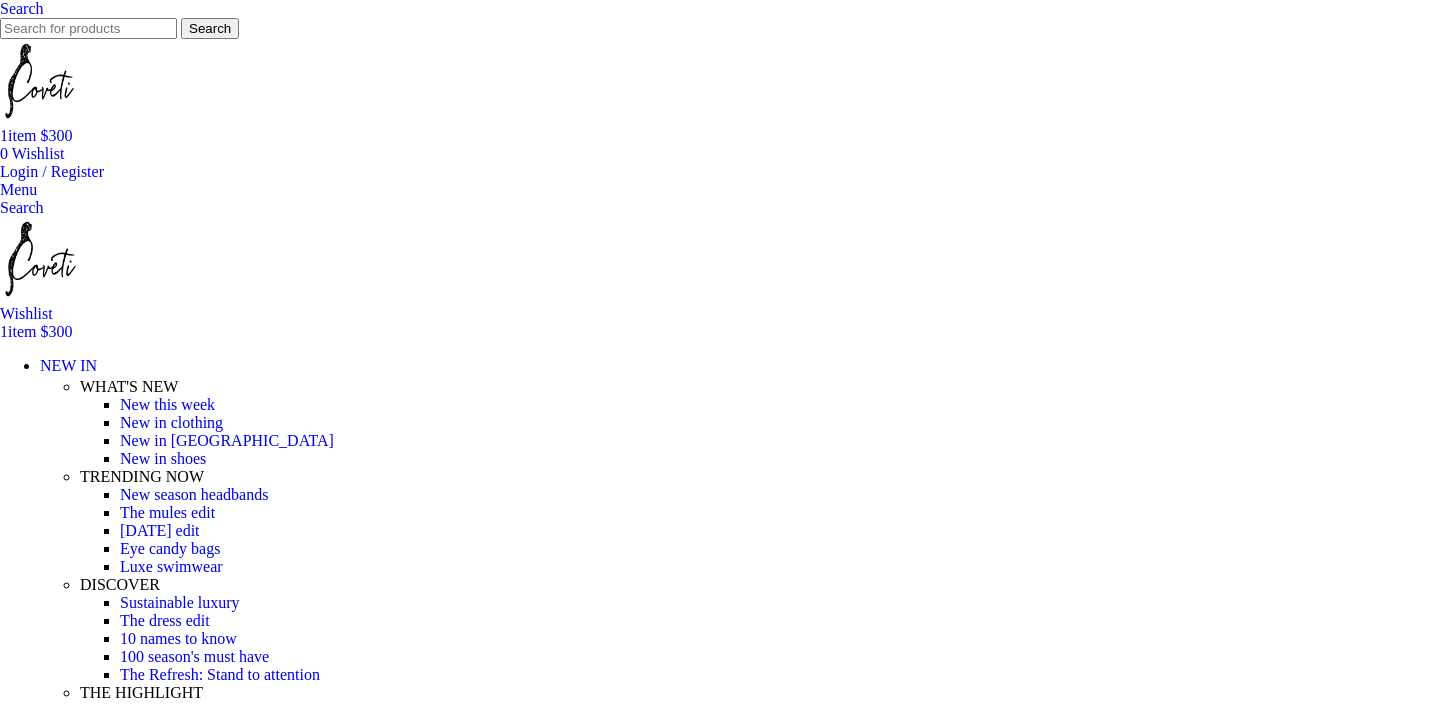 scroll, scrollTop: 200, scrollLeft: 0, axis: vertical 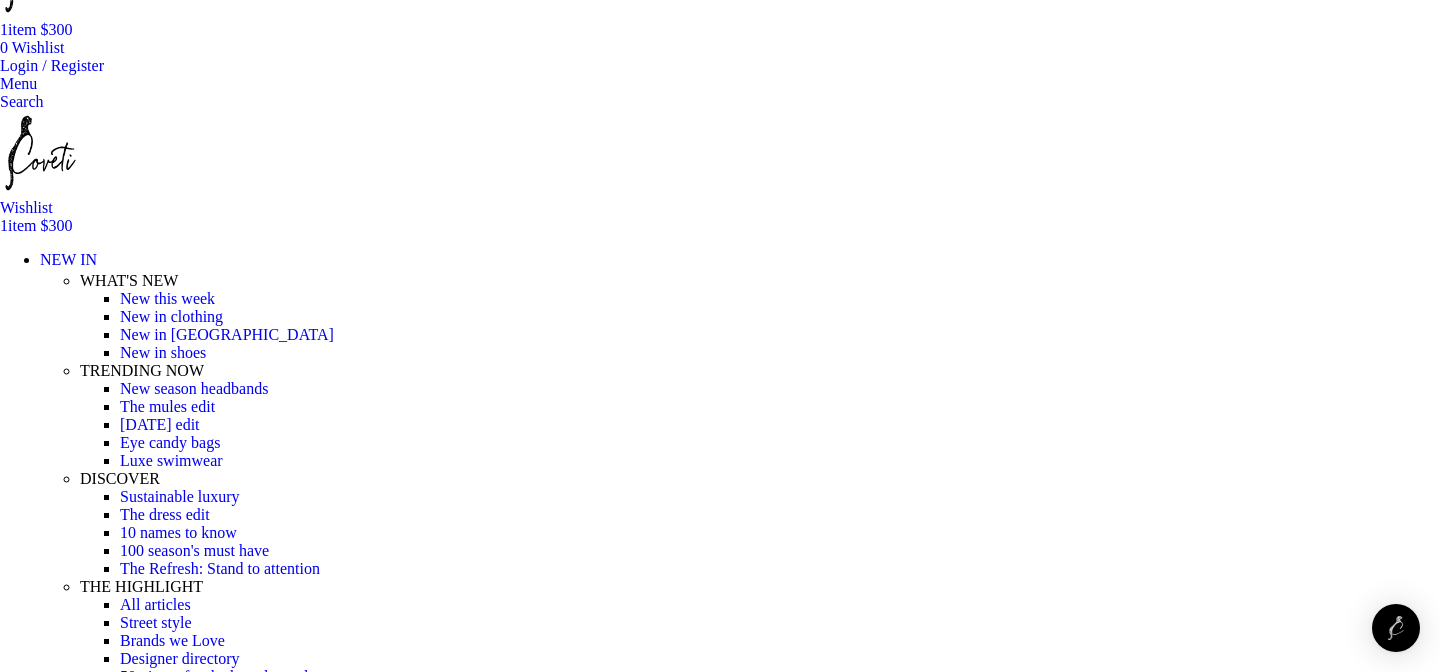 click at bounding box center (627, 20660) 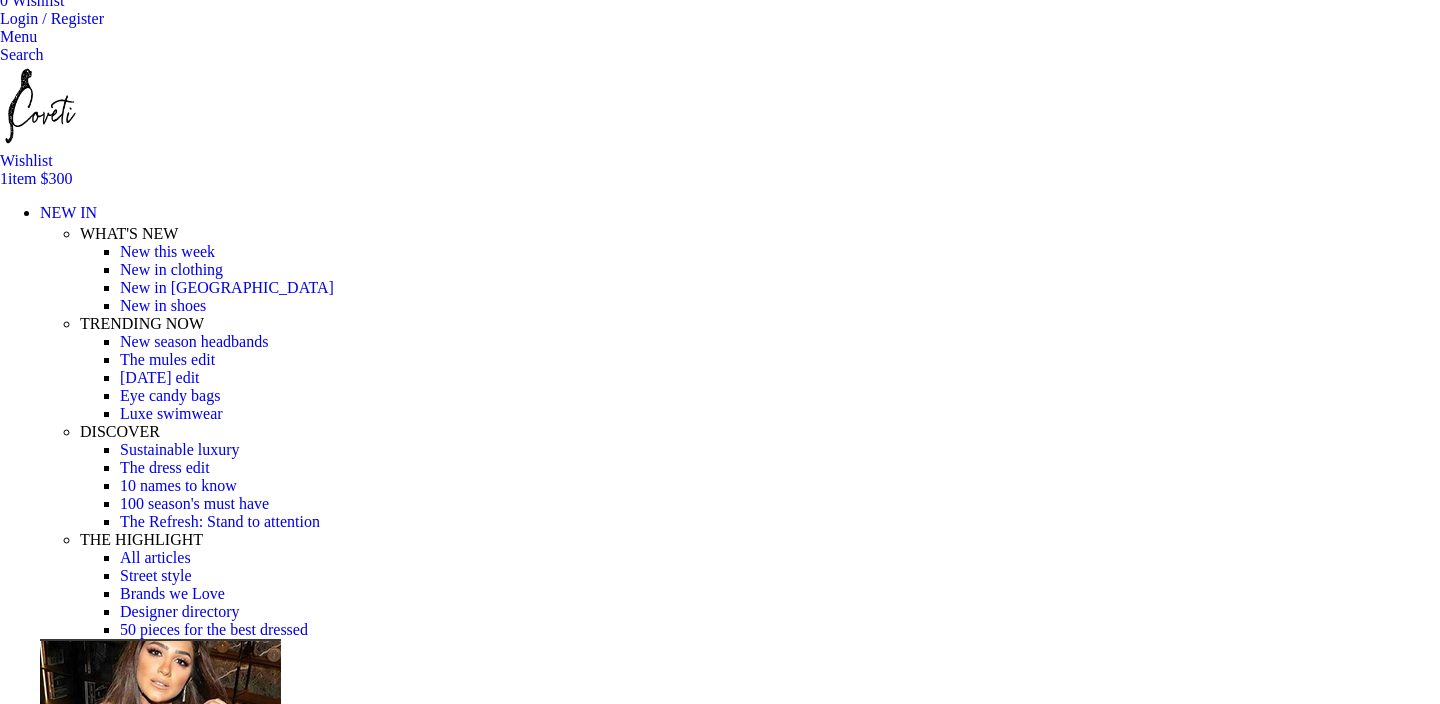 scroll, scrollTop: 156, scrollLeft: 0, axis: vertical 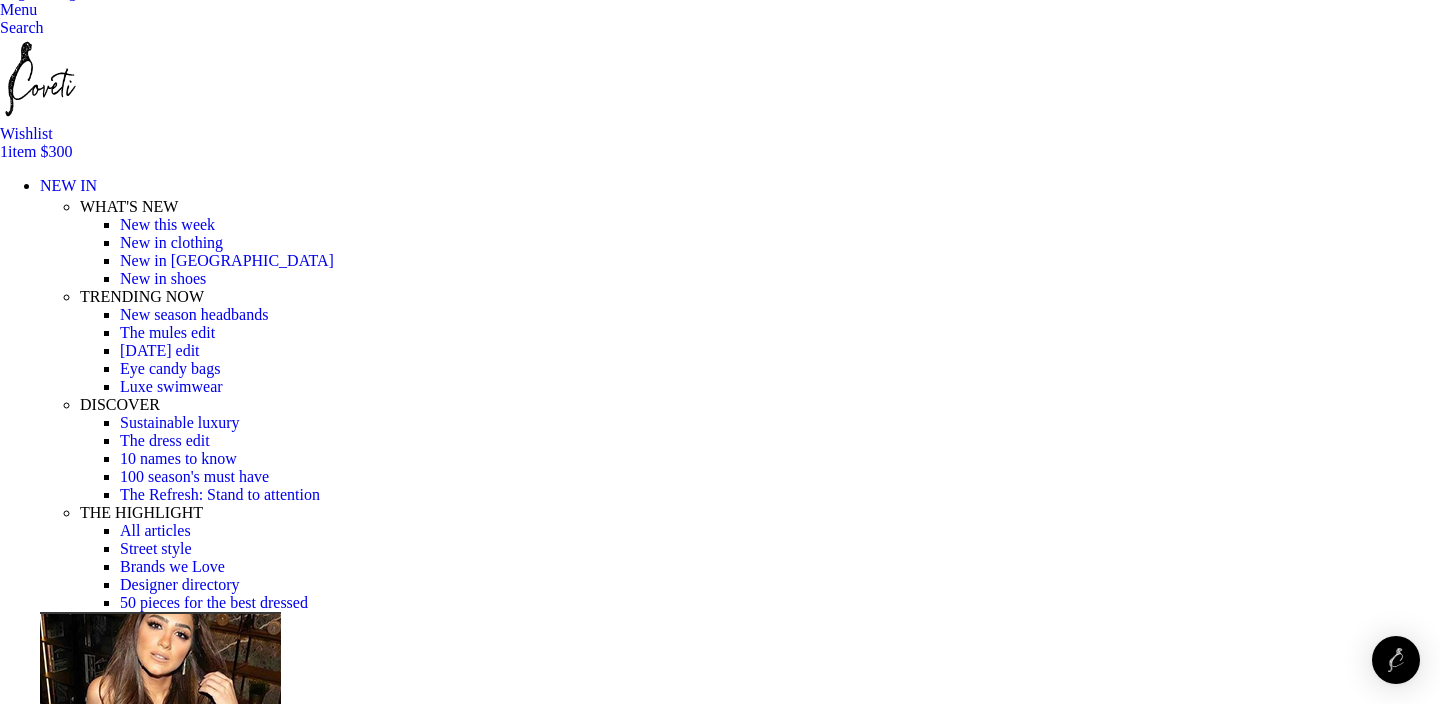 click at bounding box center [310, 16979] 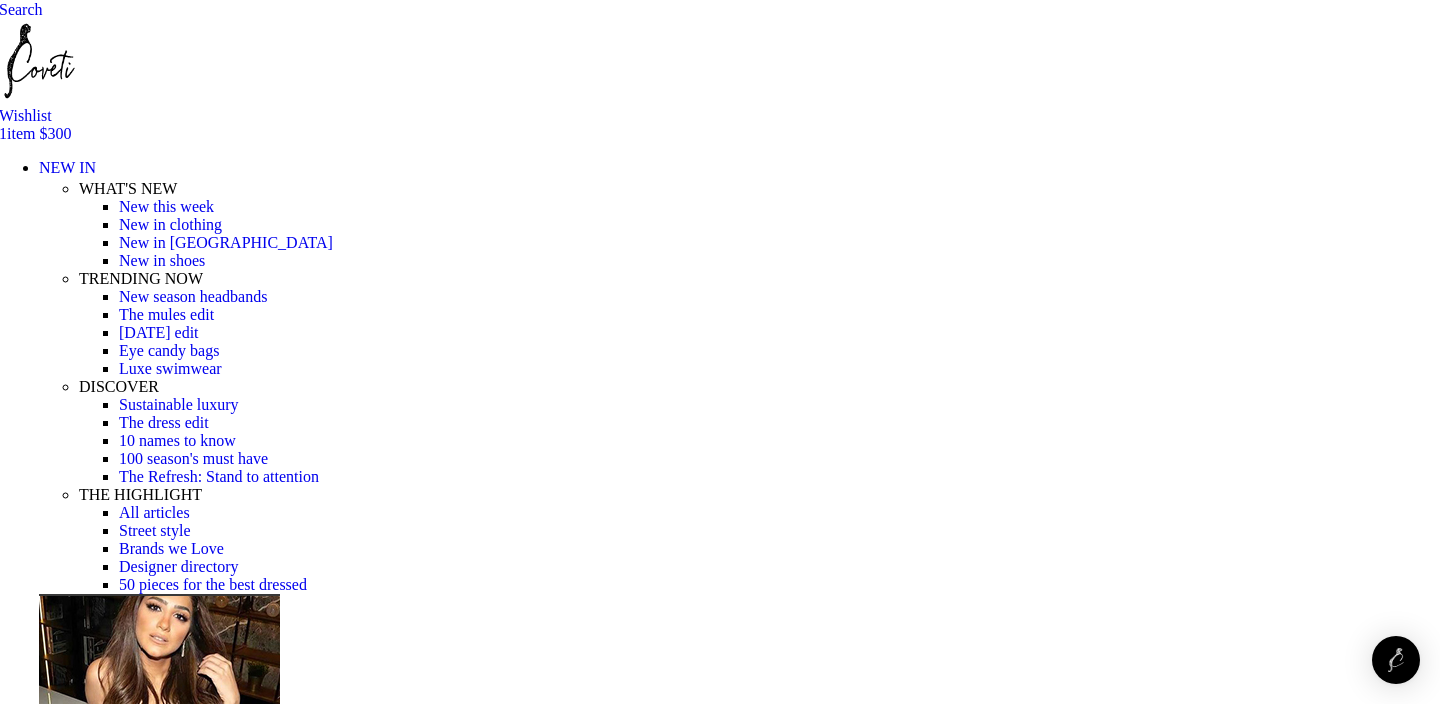 scroll, scrollTop: 203, scrollLeft: 0, axis: vertical 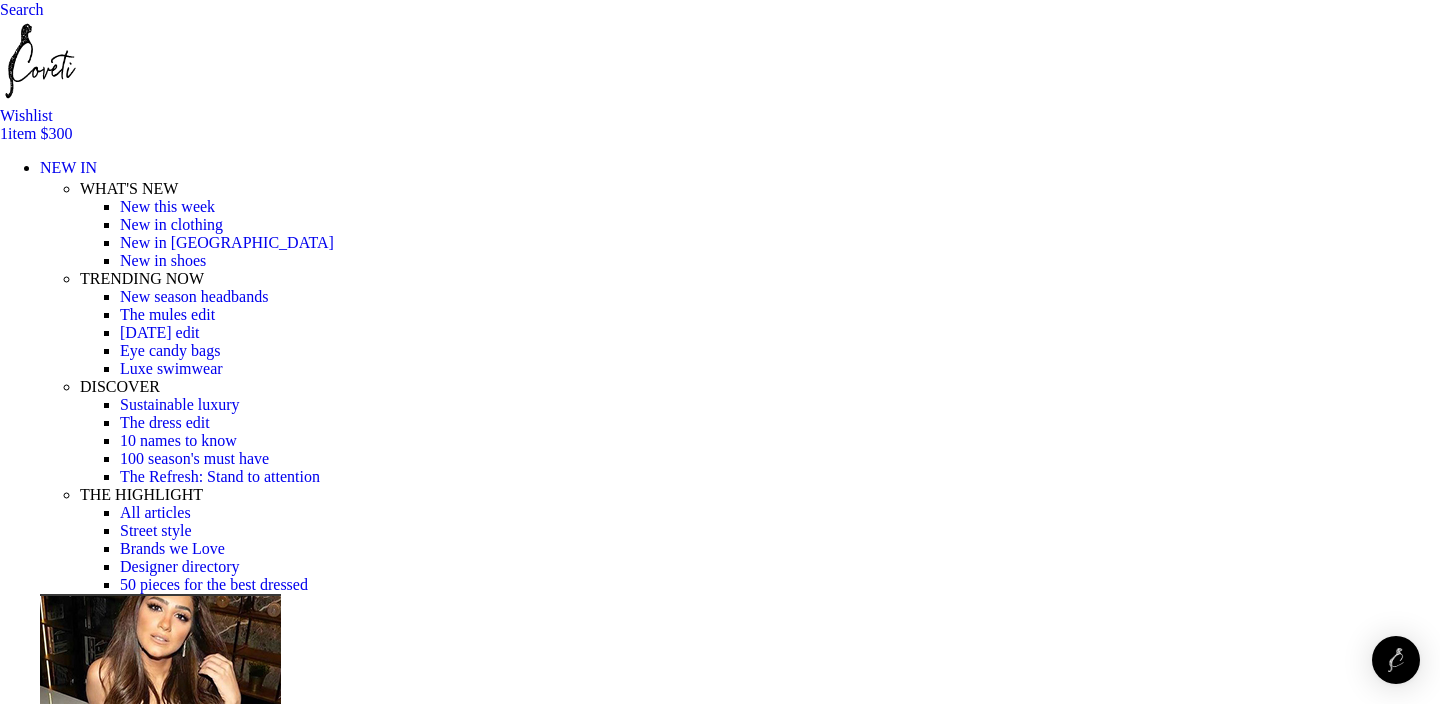 click at bounding box center [310, 16582] 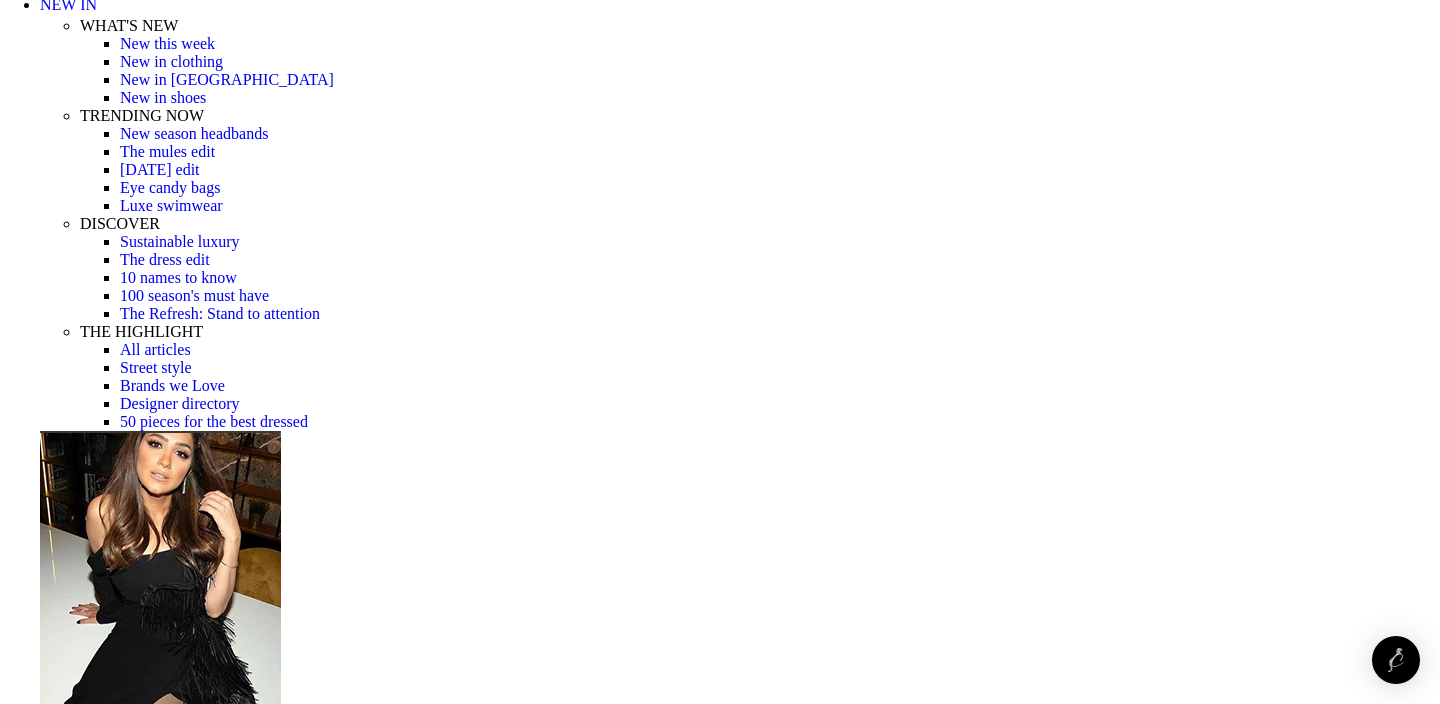 scroll, scrollTop: 364, scrollLeft: 0, axis: vertical 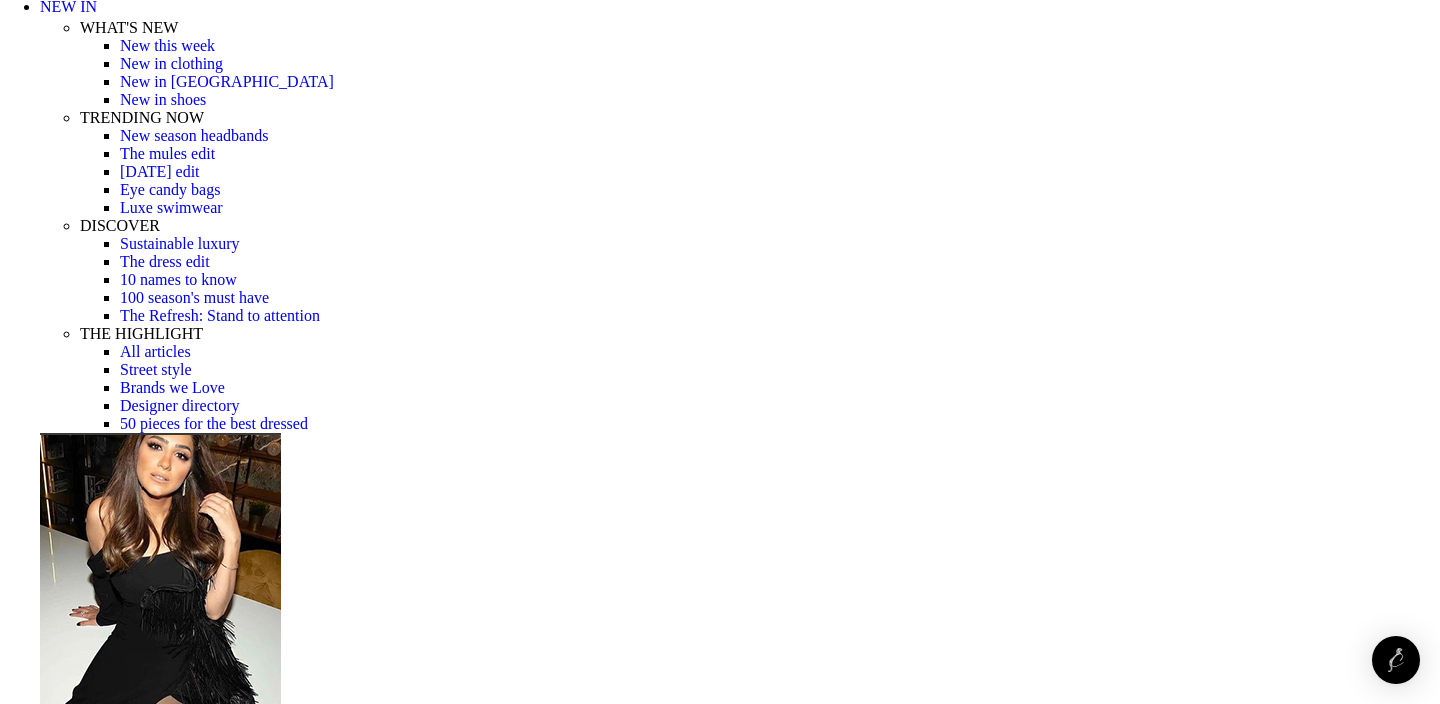 click at bounding box center (310, 16674) 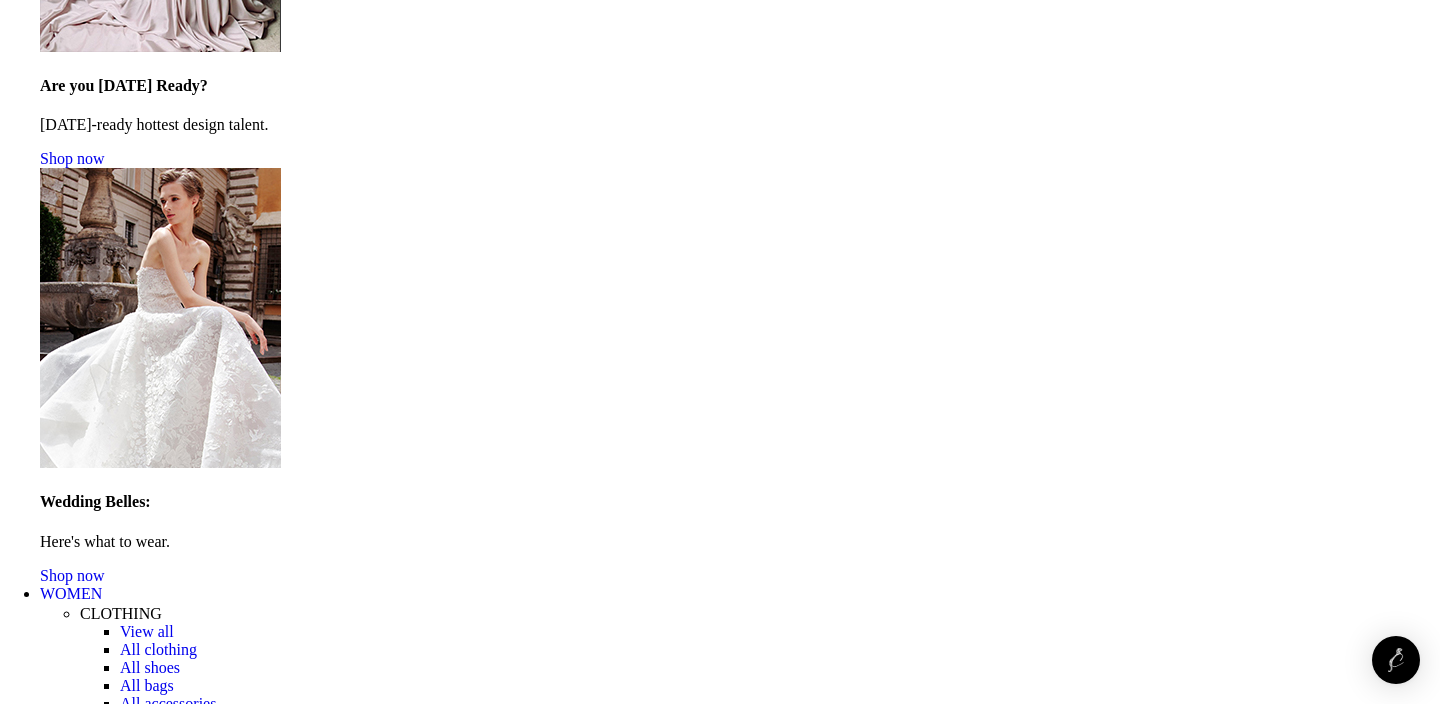 scroll, scrollTop: 1722, scrollLeft: 0, axis: vertical 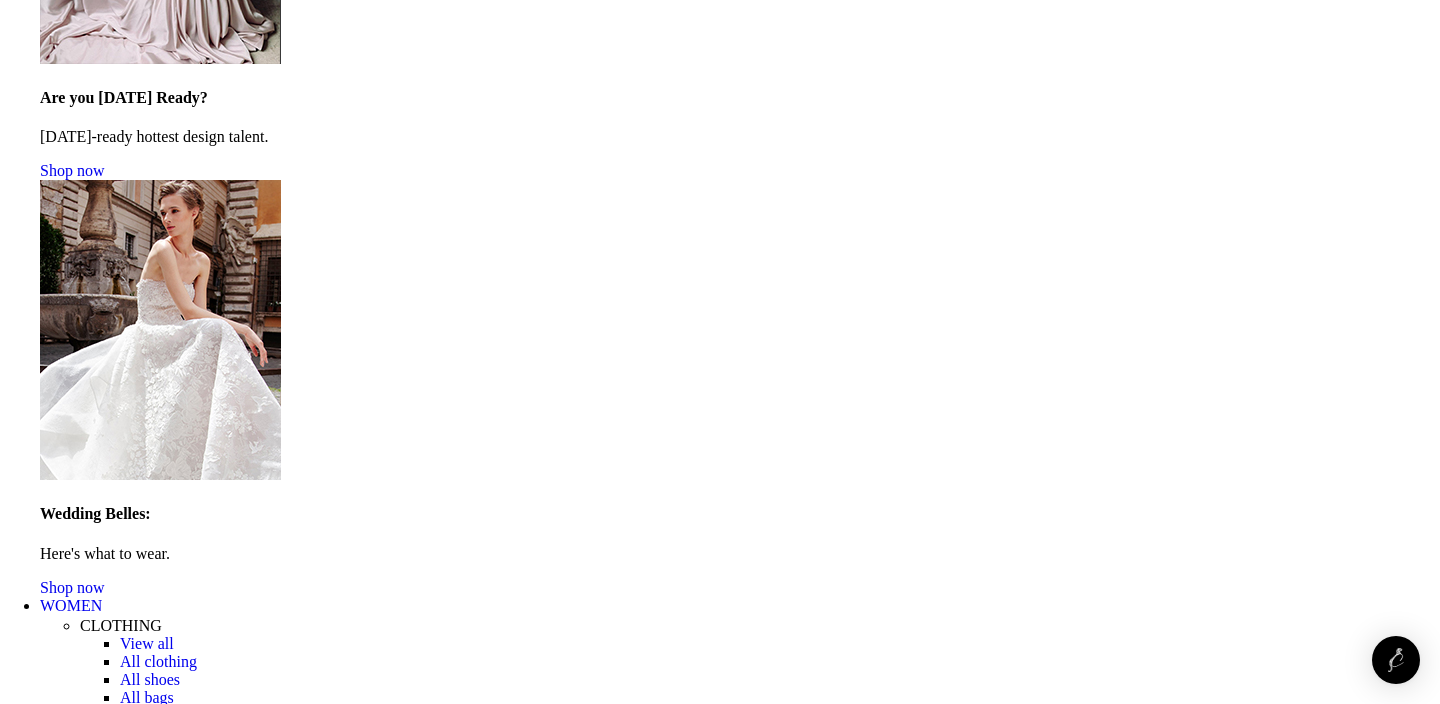 click at bounding box center (1416, 16924) 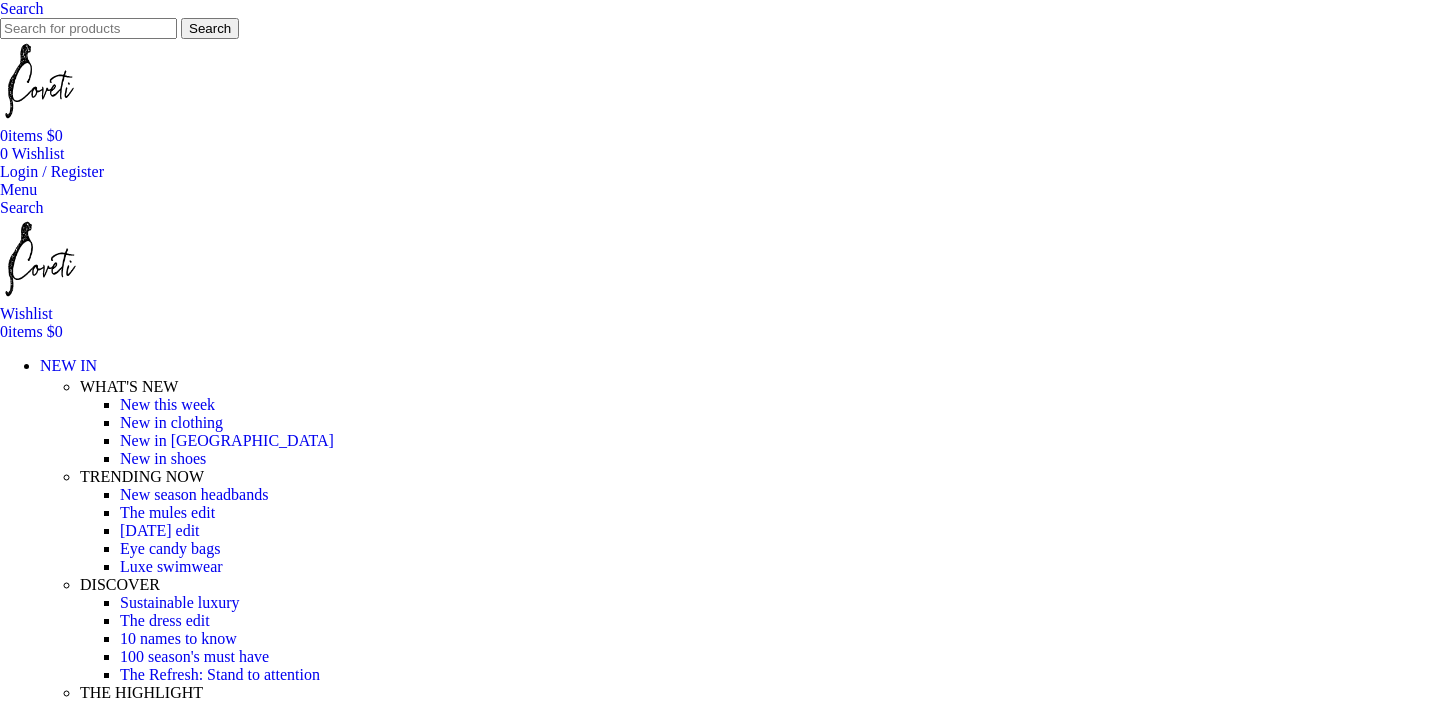 scroll, scrollTop: 2, scrollLeft: 0, axis: vertical 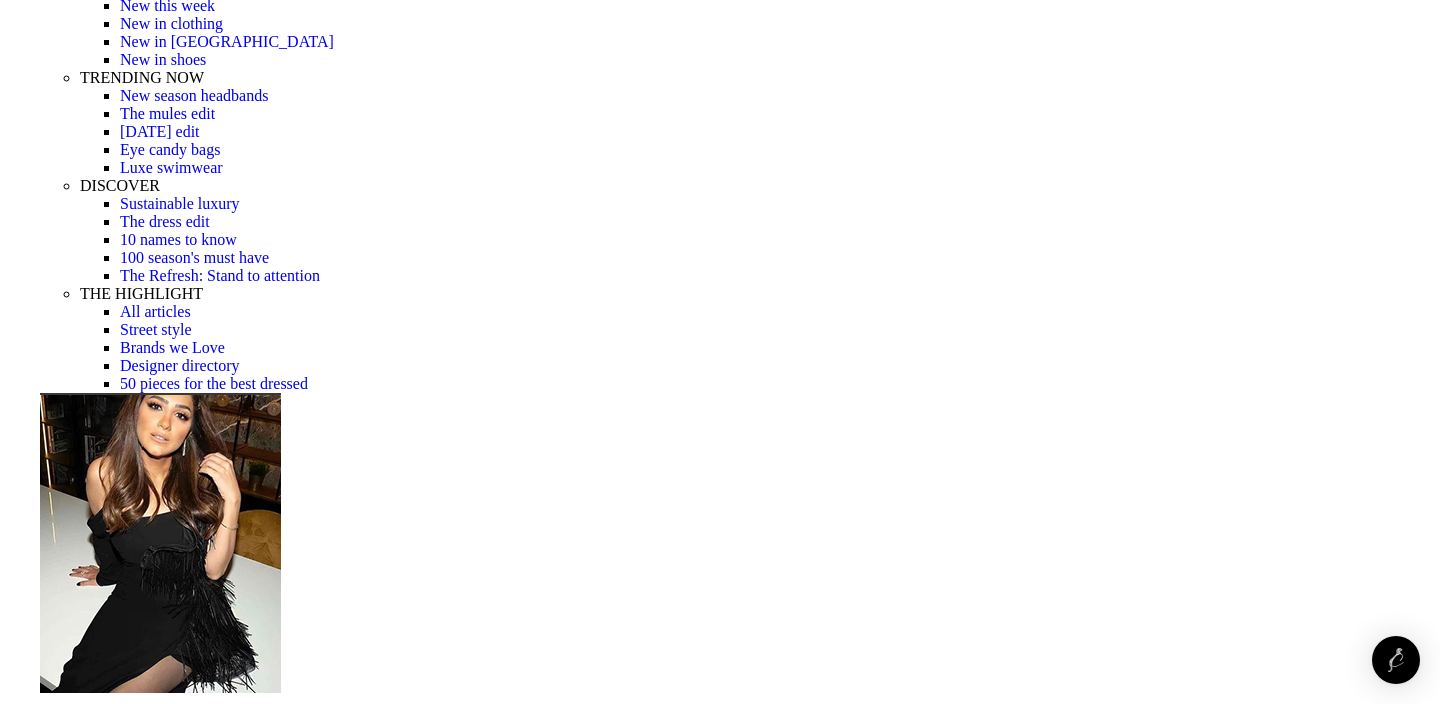 click at bounding box center (310, 16760) 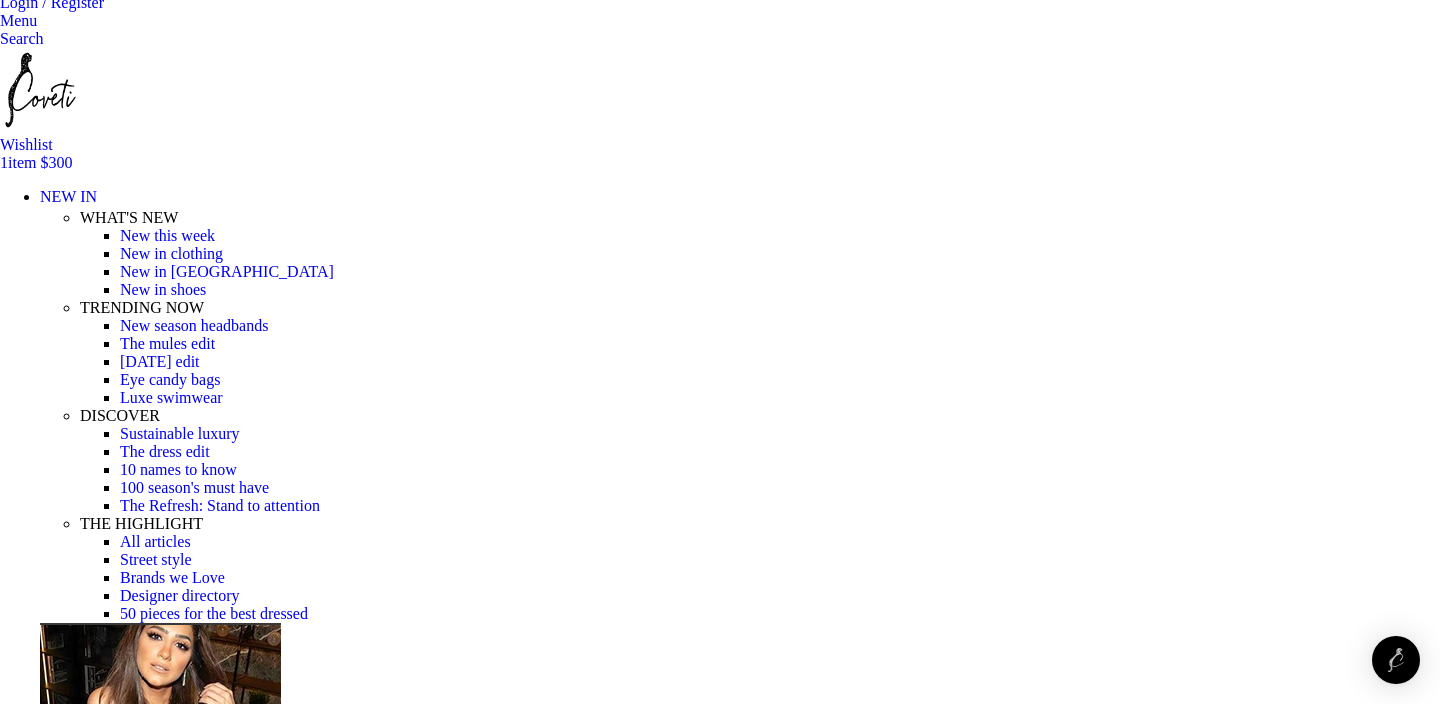 scroll, scrollTop: 188, scrollLeft: 0, axis: vertical 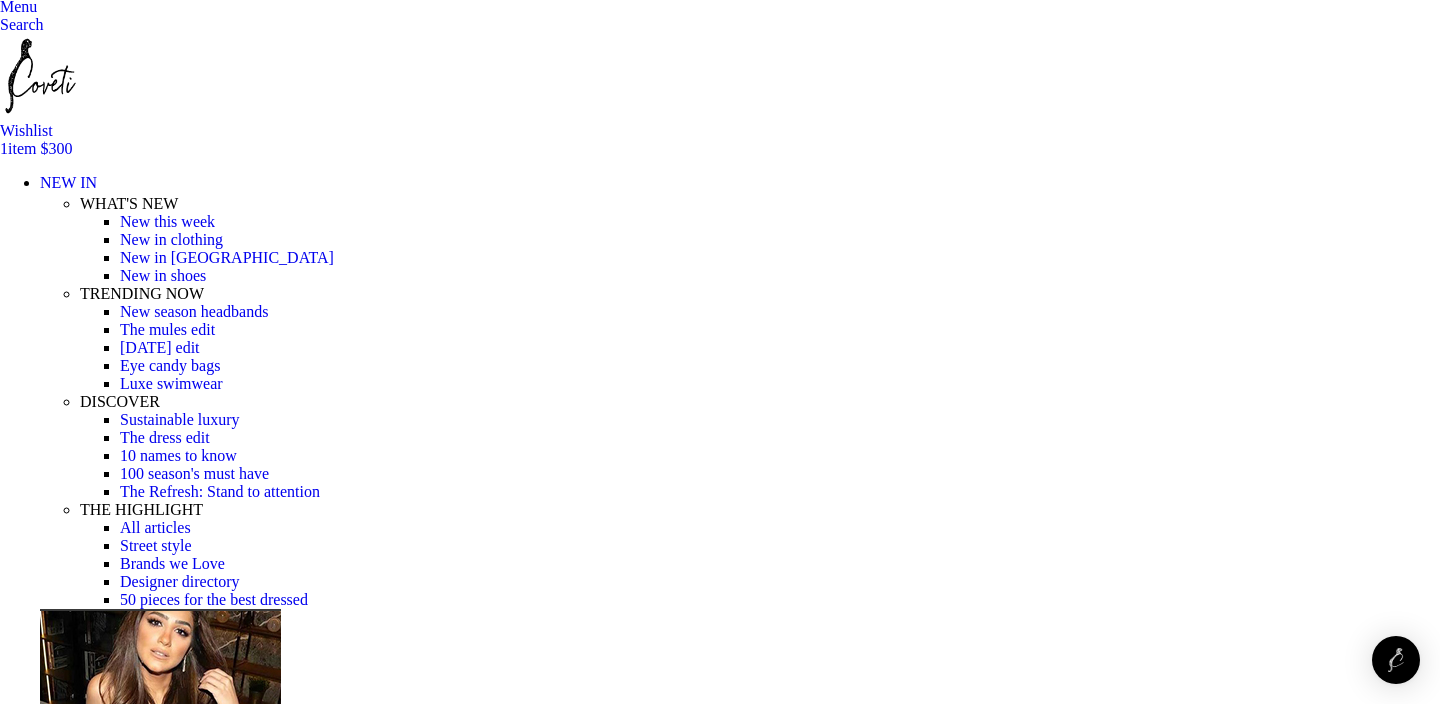 click on "CUSTOMIZE" at bounding box center [45, 16947] 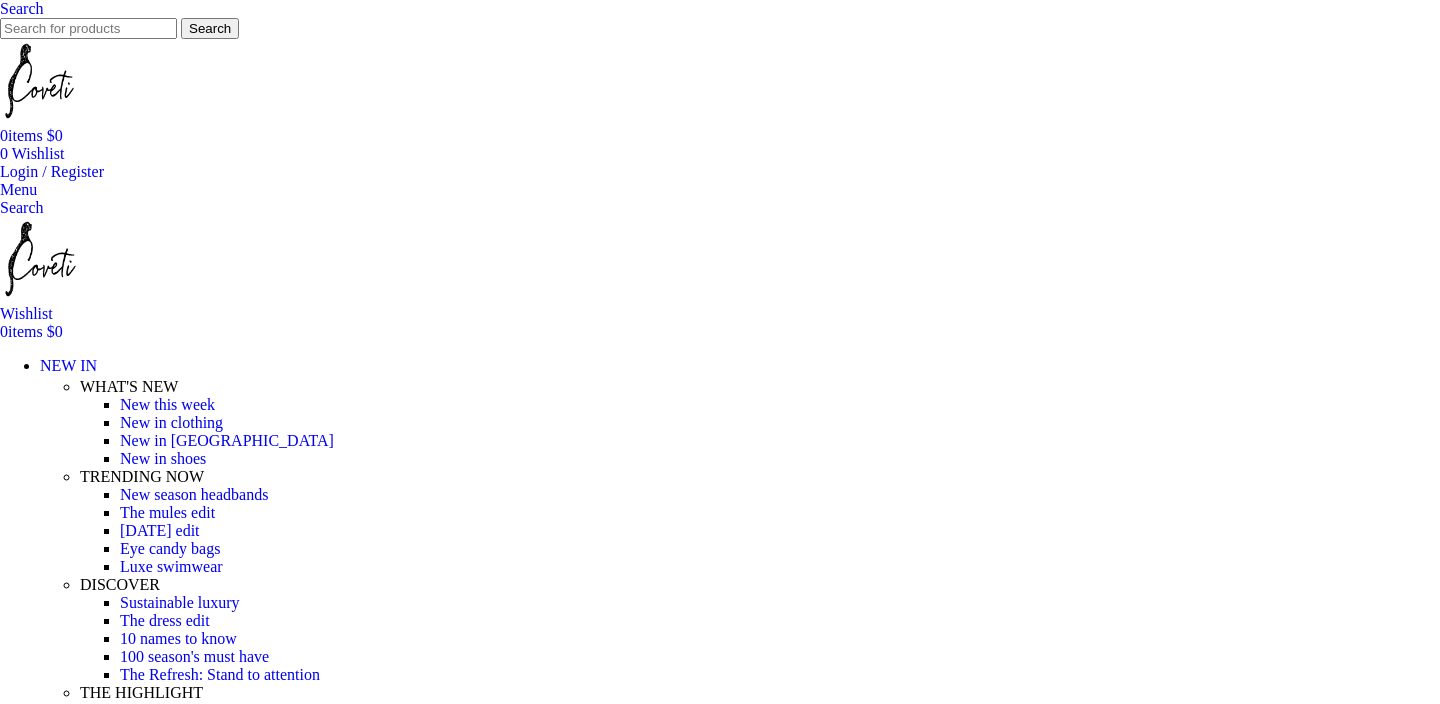 scroll, scrollTop: 0, scrollLeft: 0, axis: both 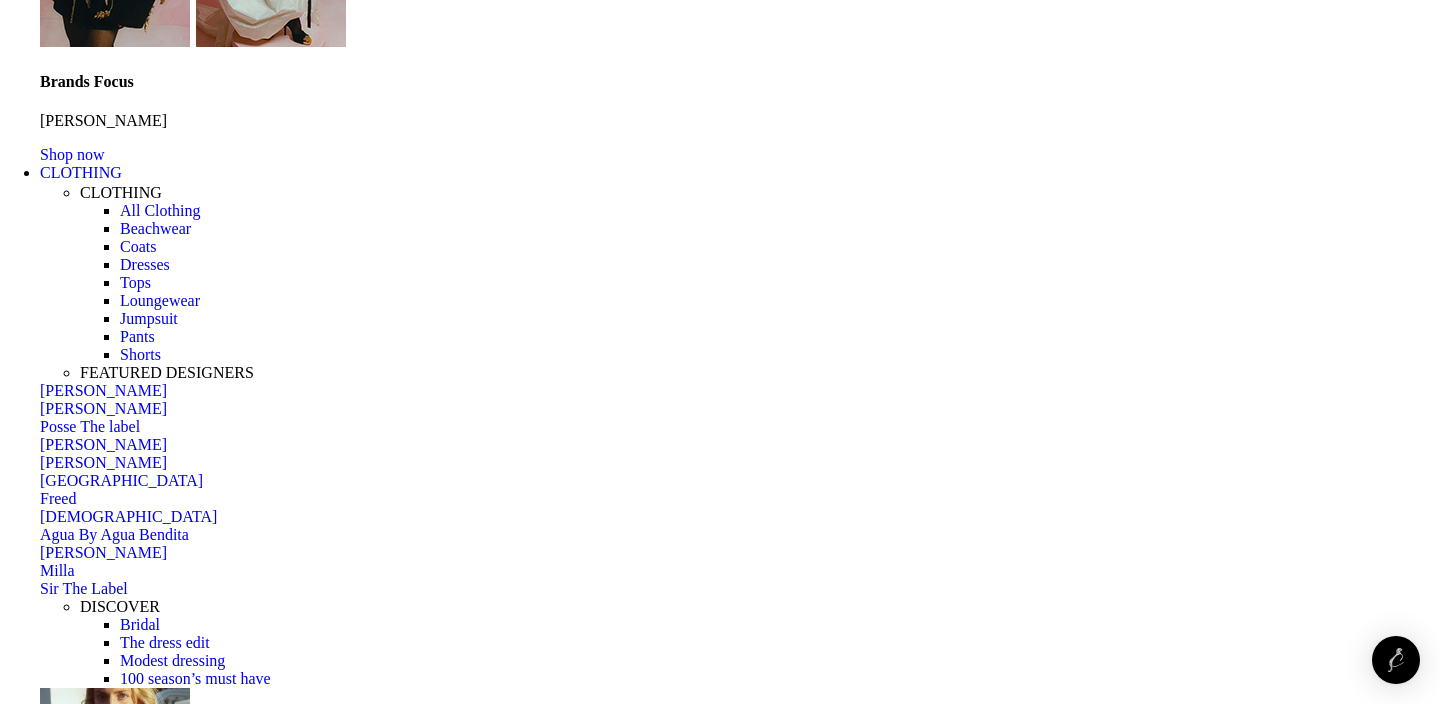 click on "1" at bounding box center [44, 48122] 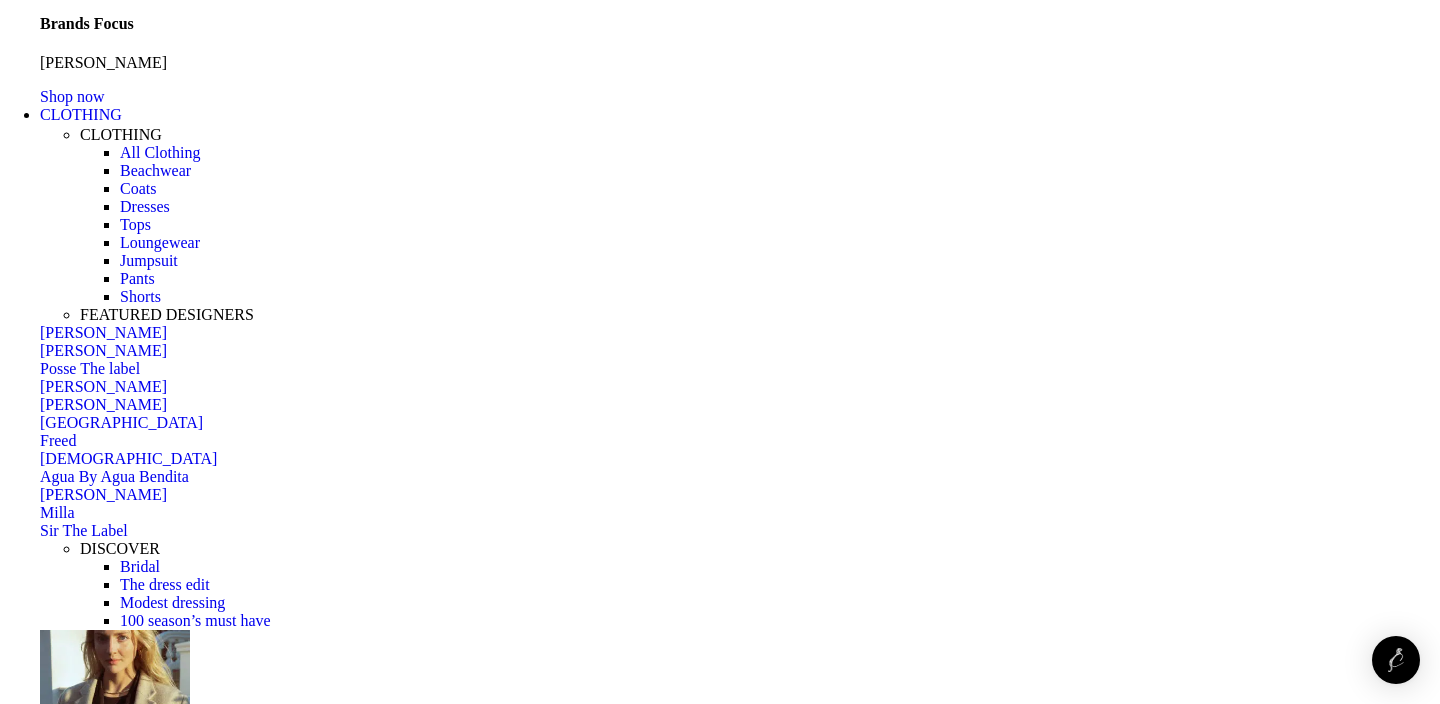 scroll, scrollTop: 6261, scrollLeft: 0, axis: vertical 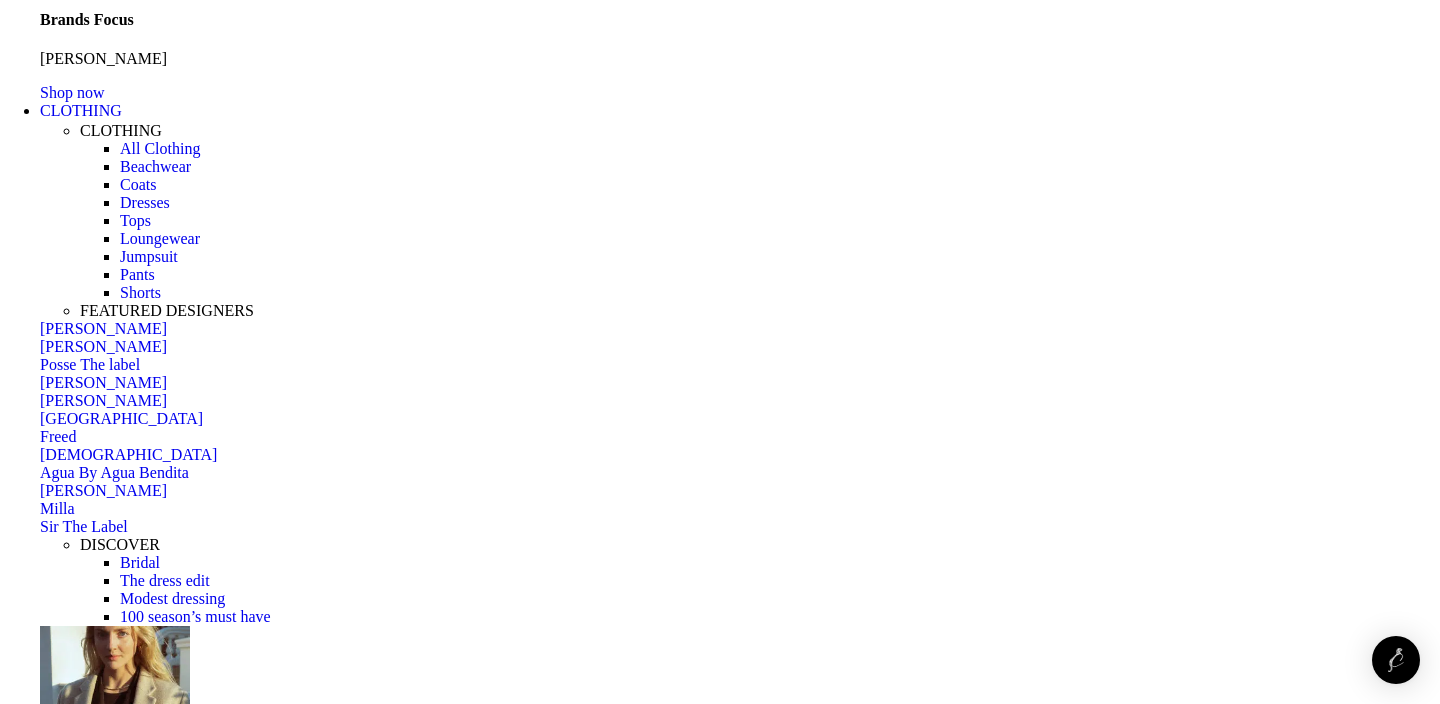 click on "2" at bounding box center [44, 52108] 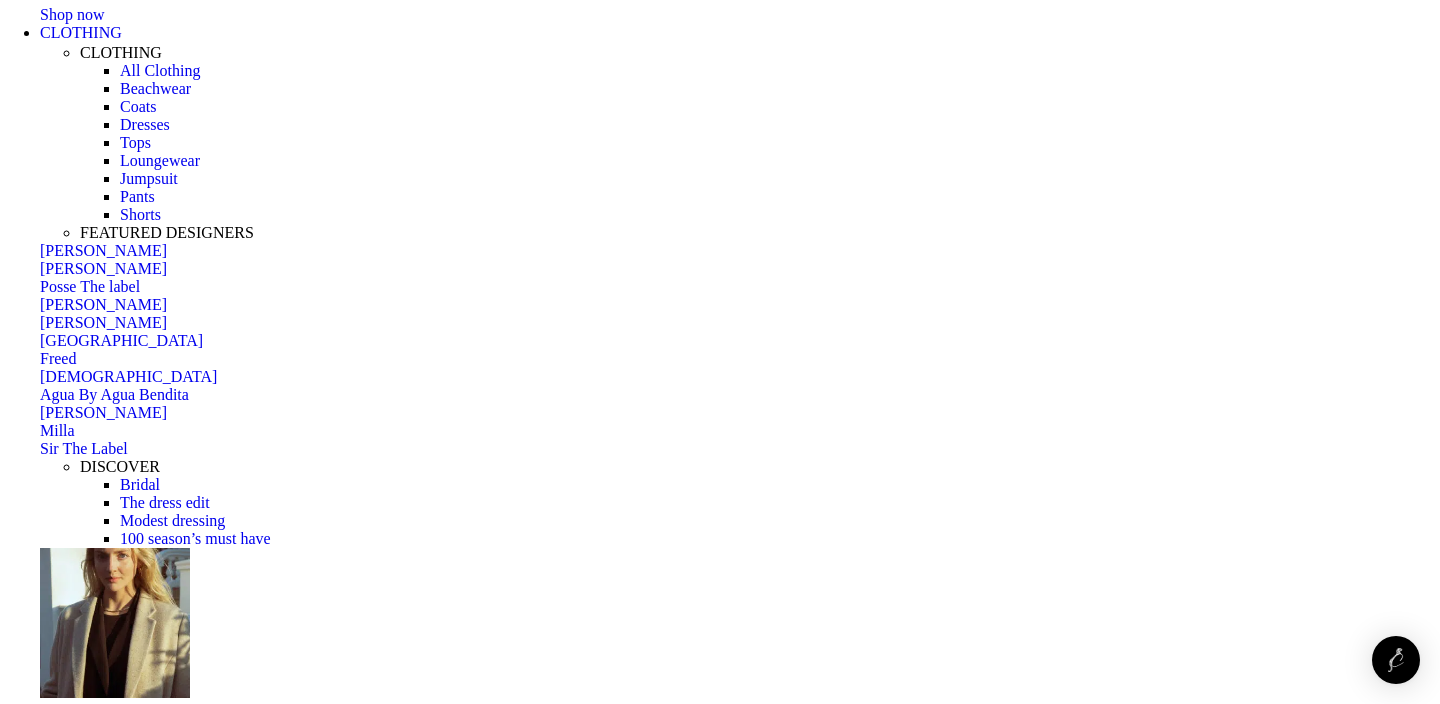 scroll, scrollTop: 6338, scrollLeft: 0, axis: vertical 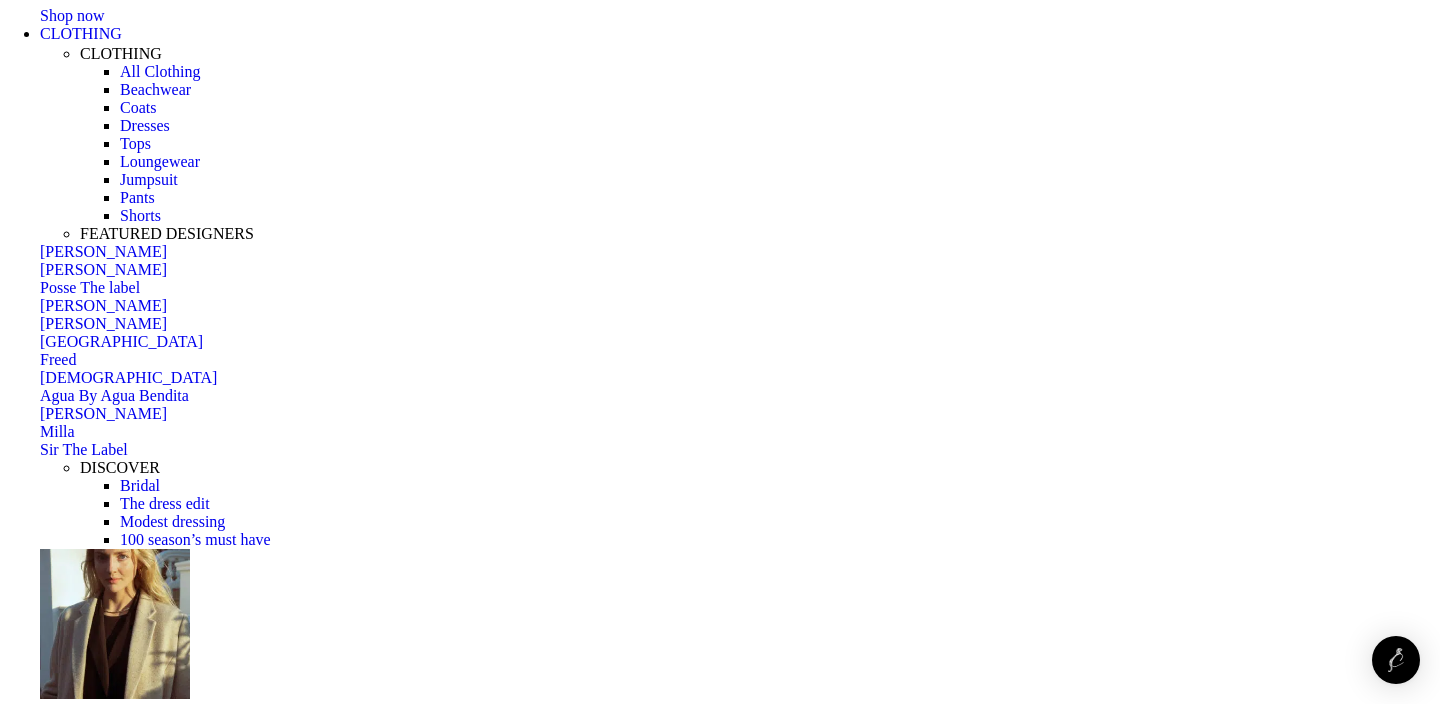 click on "3" at bounding box center (44, 51878) 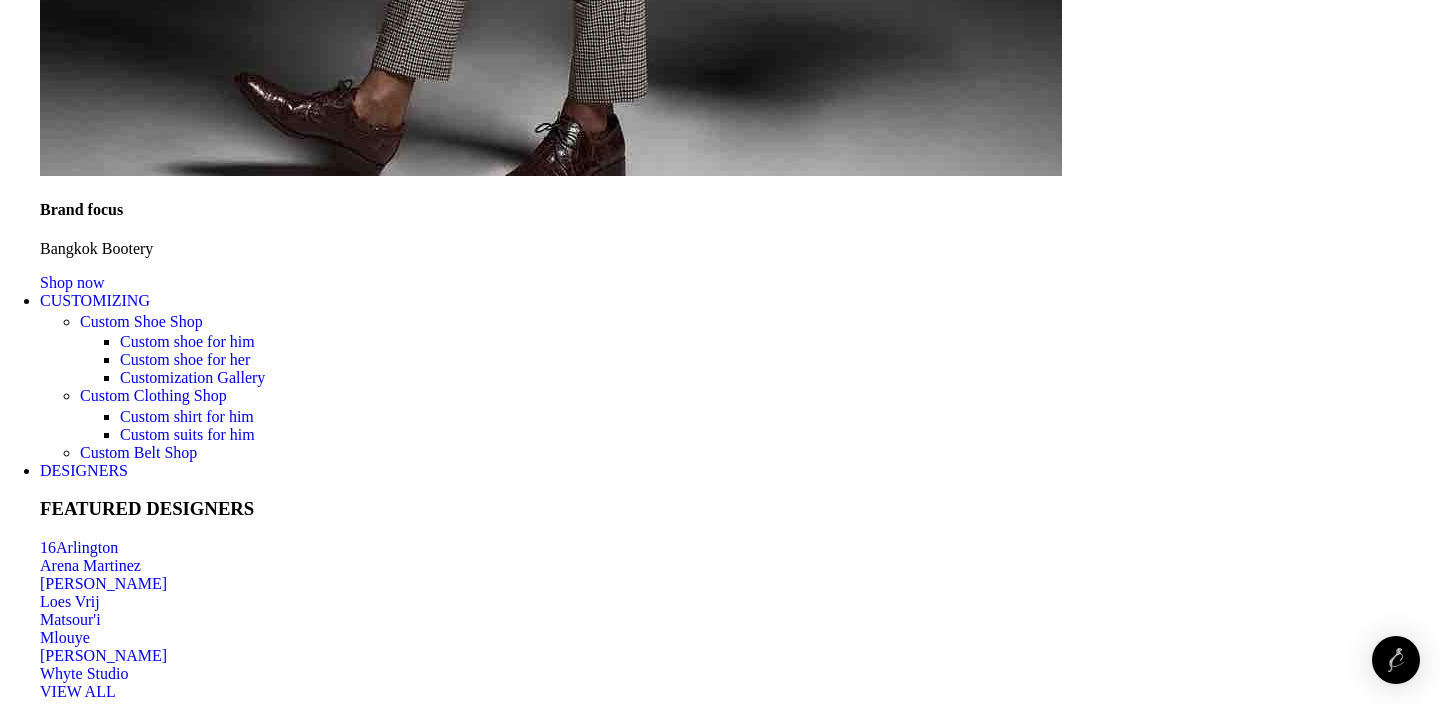 scroll, scrollTop: 4495, scrollLeft: 0, axis: vertical 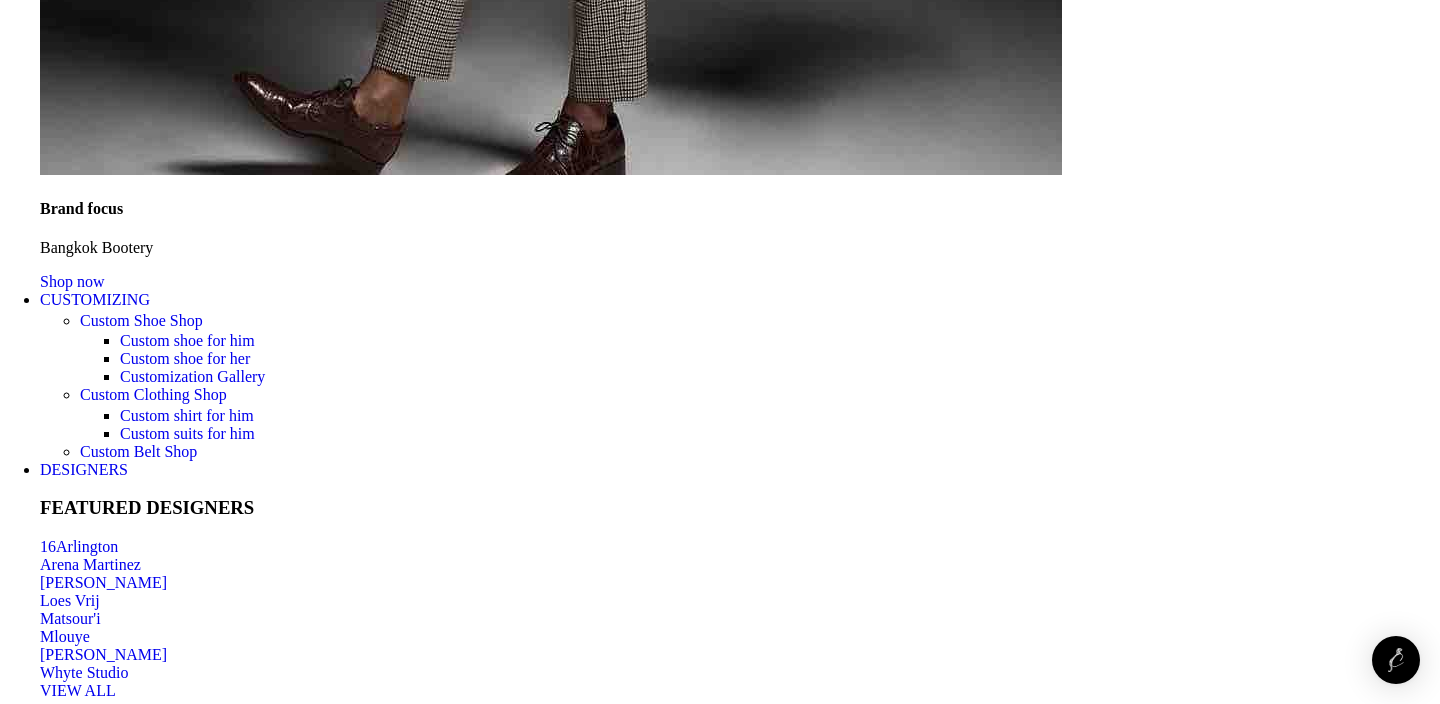 click at bounding box center (720, 42566) 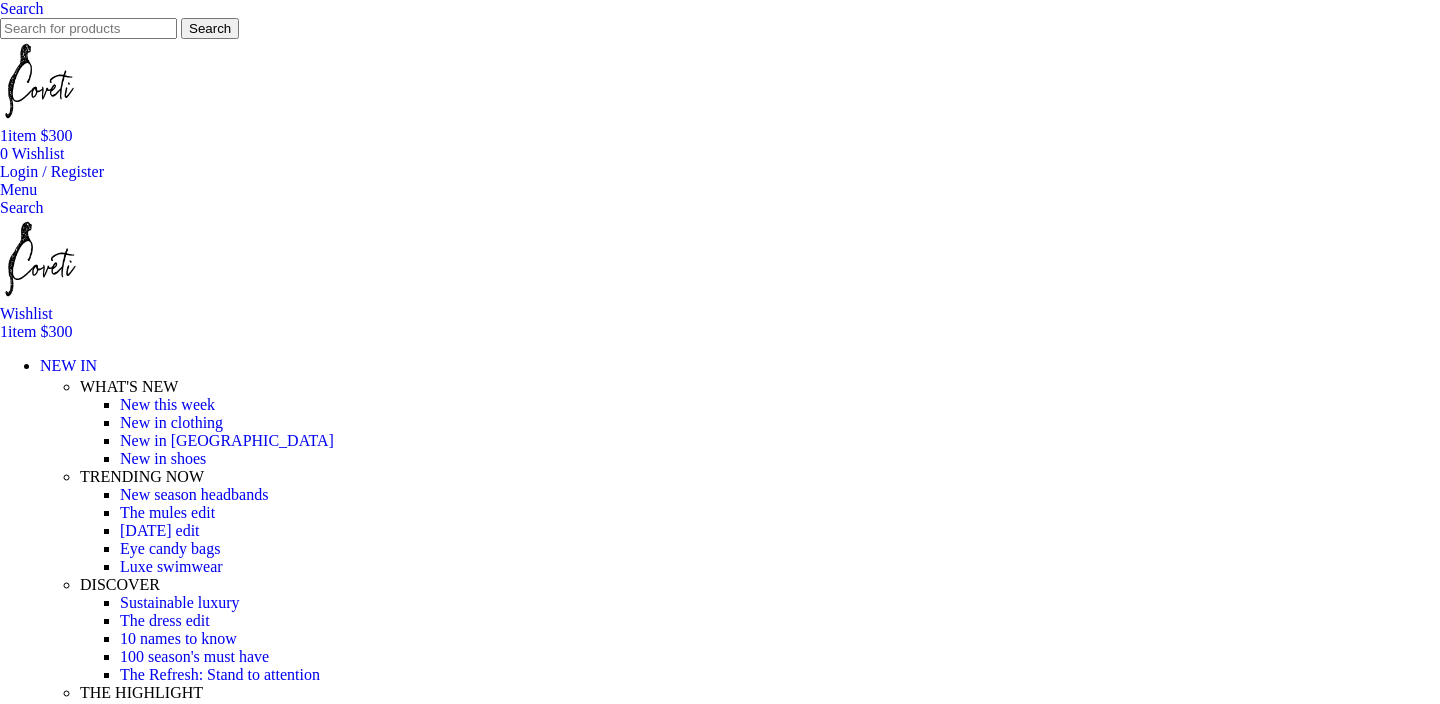 scroll, scrollTop: 0, scrollLeft: 0, axis: both 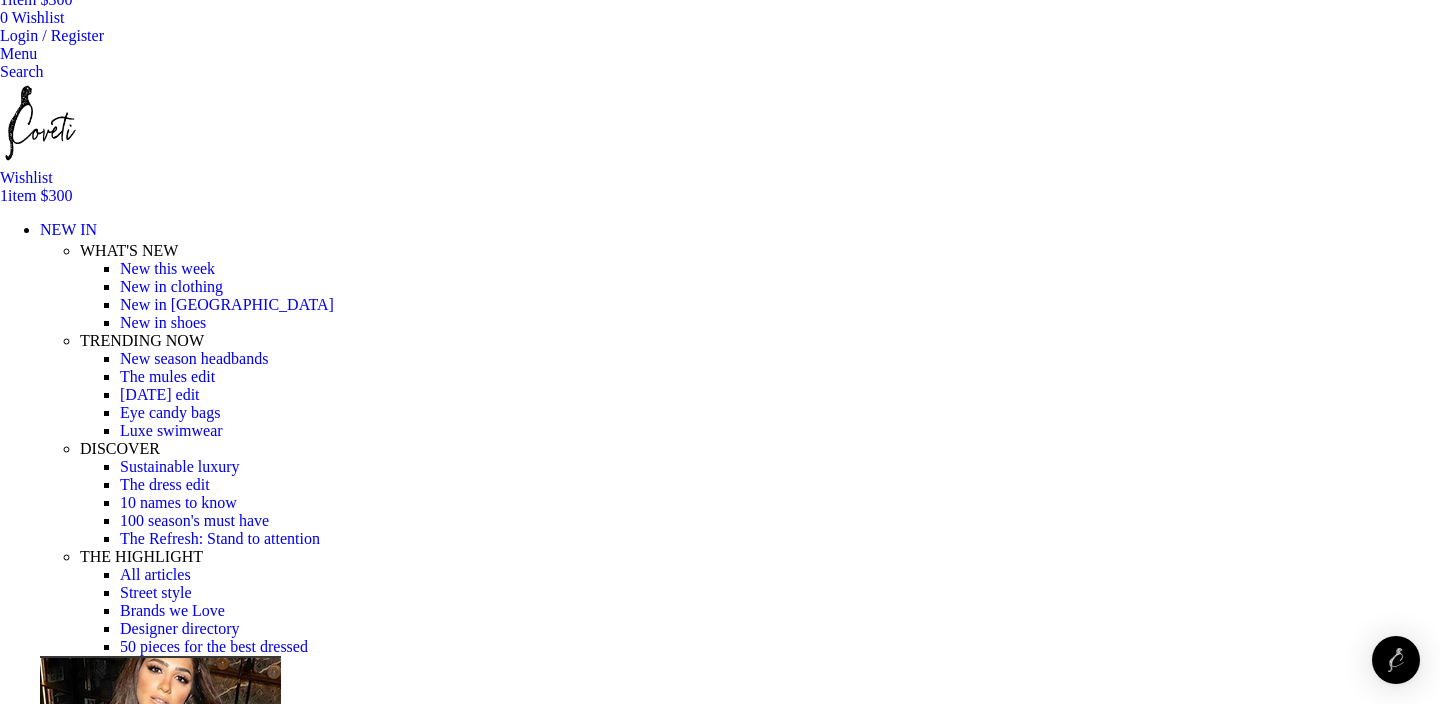click on "CUSTOMIZE" at bounding box center (45, 16994) 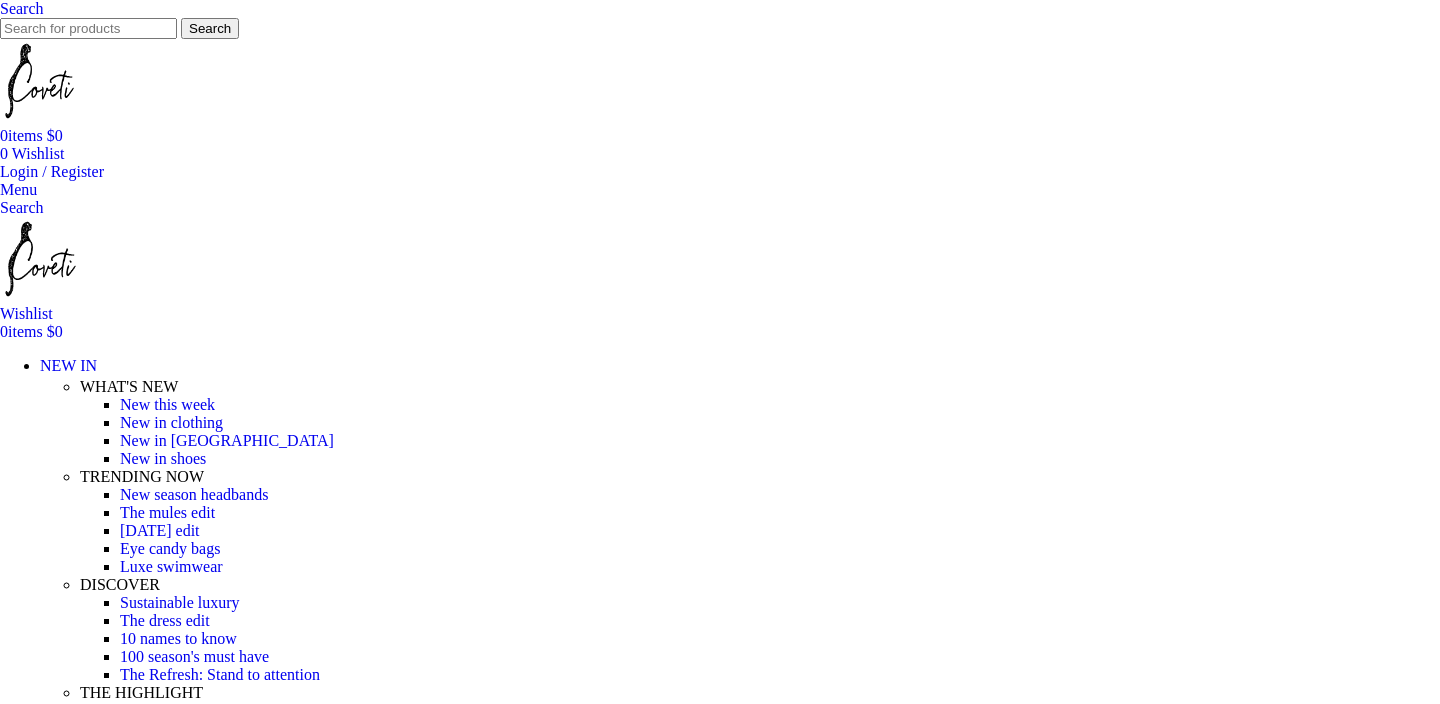 scroll, scrollTop: 0, scrollLeft: 0, axis: both 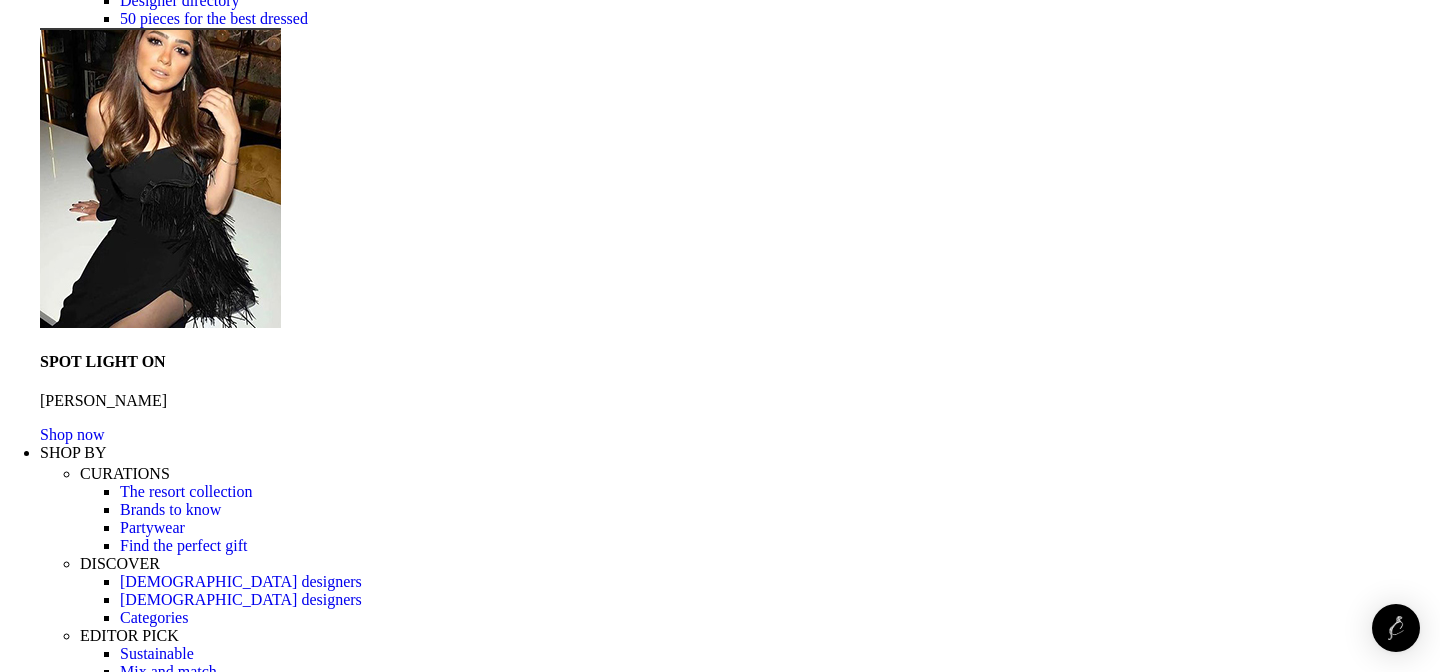 click at bounding box center (963, 16334) 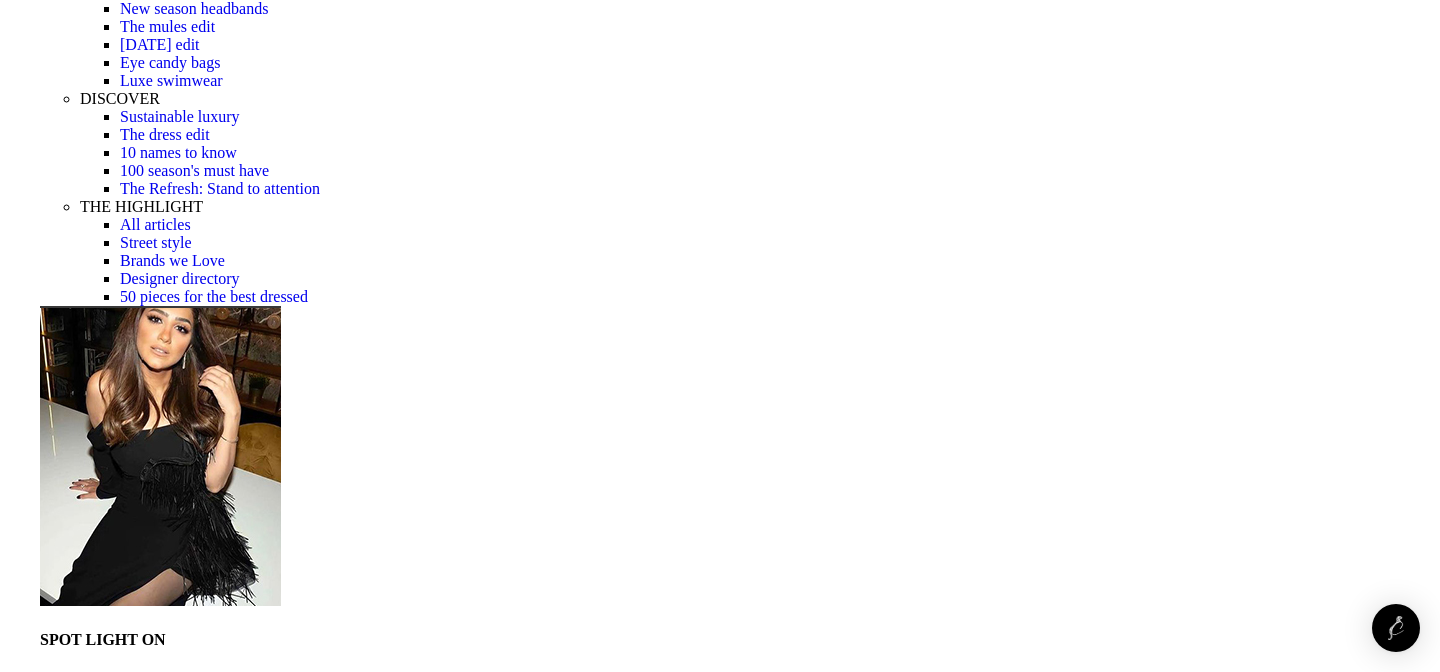 click on "The Belgian Slipper shoe is a classic men's footwear style that has been around for centuries. This shoe is typically made with a leather upper and a leather sole and is known for its comfort and durability. It has a low-top design, with a rounded toe and a low heel. The Belgian Slipper is usually seen in black or brown, but can also come in other colors and designs. This shoe is a great choice for everyday wear, as it is comfortable, stylish, and versatile. It is easy to dress up or dress down, depending on the occasion. The Belgian Slipper is a timeless classic that will never go out of style. It is an ideal choice for any man looking for a classic, comfortable and stylish shoe." at bounding box center [611, 17406] 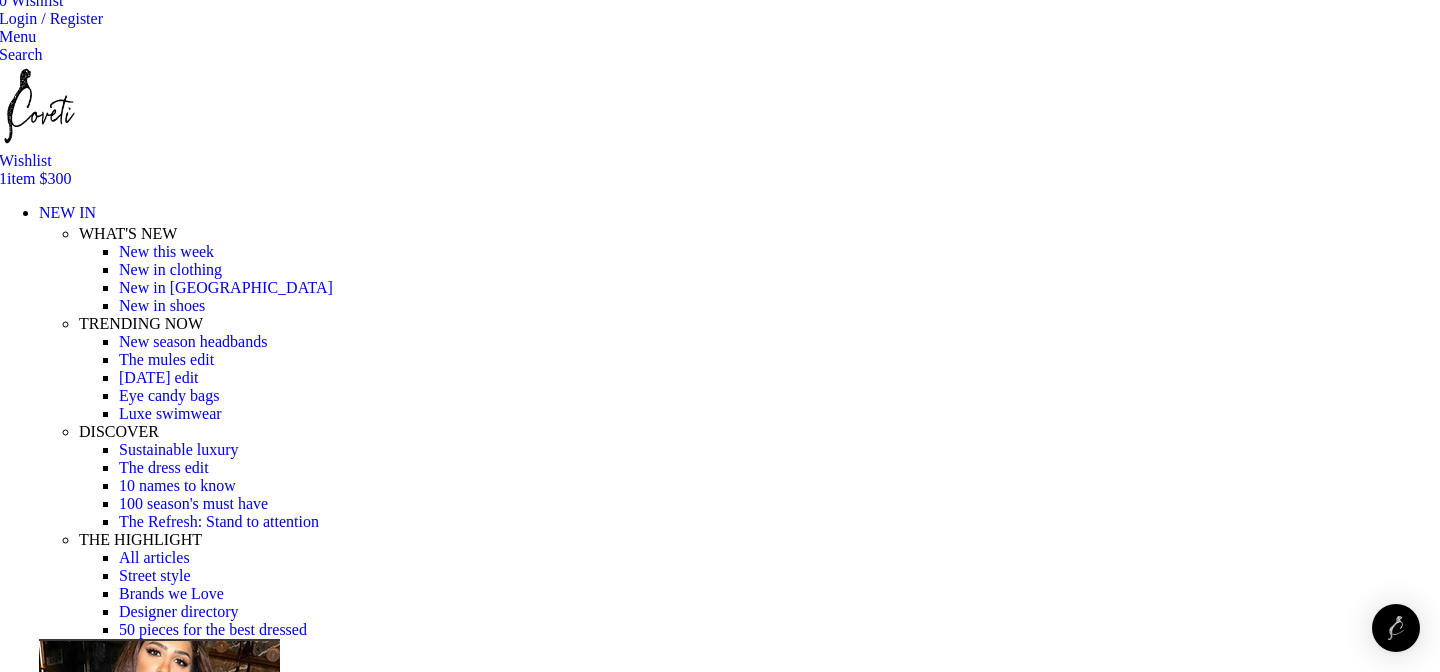 scroll, scrollTop: 158, scrollLeft: 0, axis: vertical 